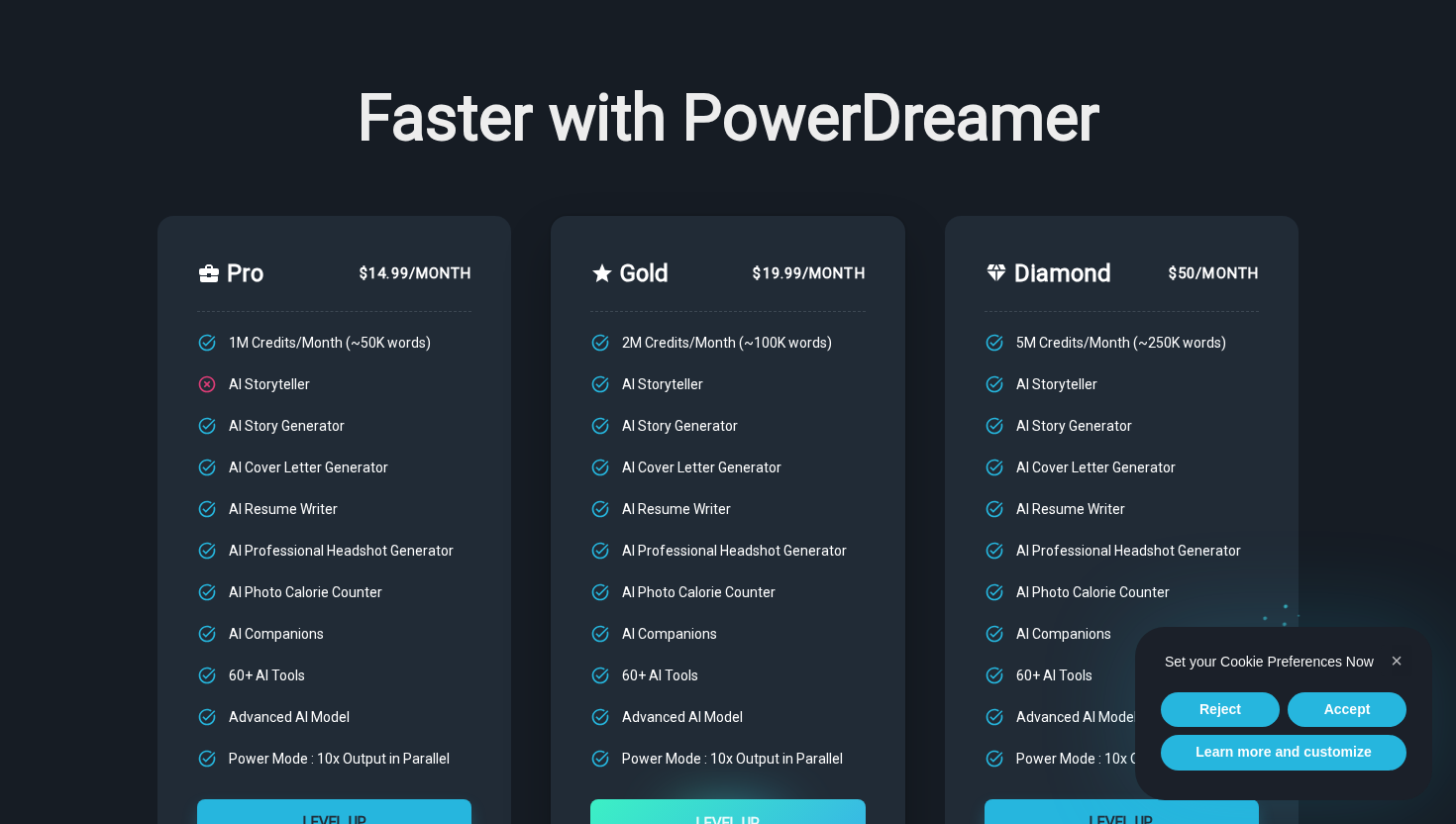 scroll, scrollTop: 2252, scrollLeft: 0, axis: vertical 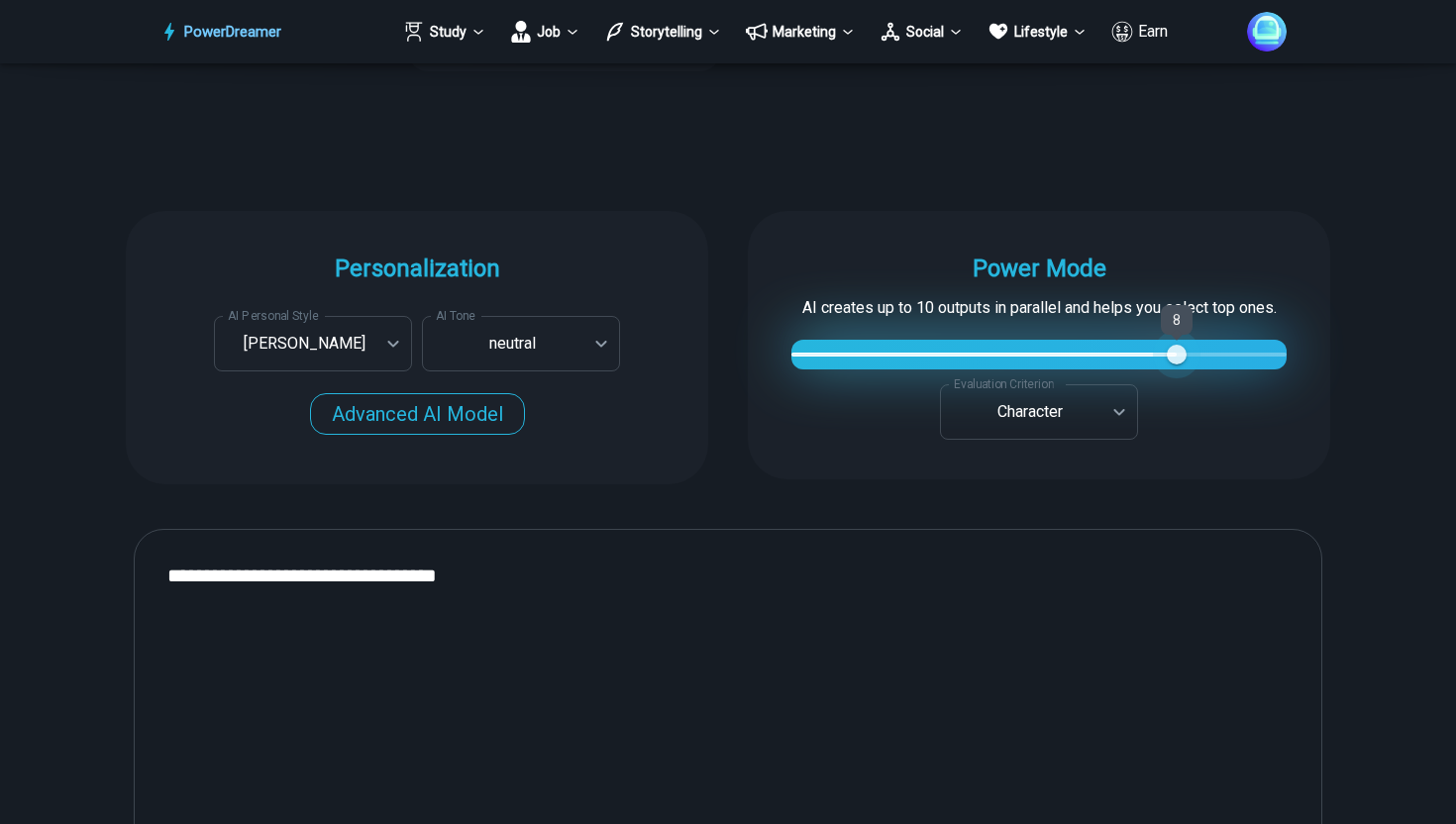 type on "*" 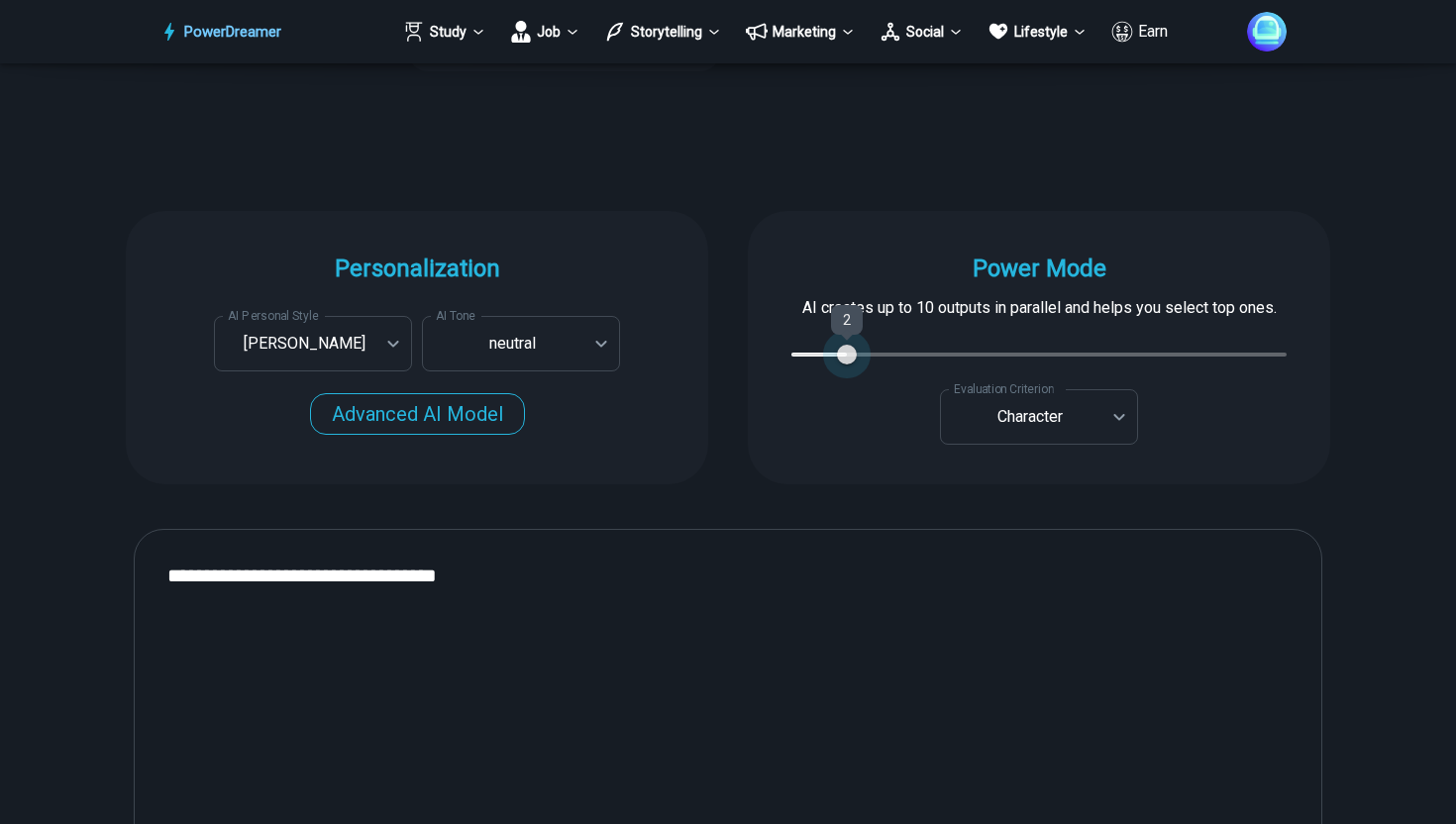 type on "*" 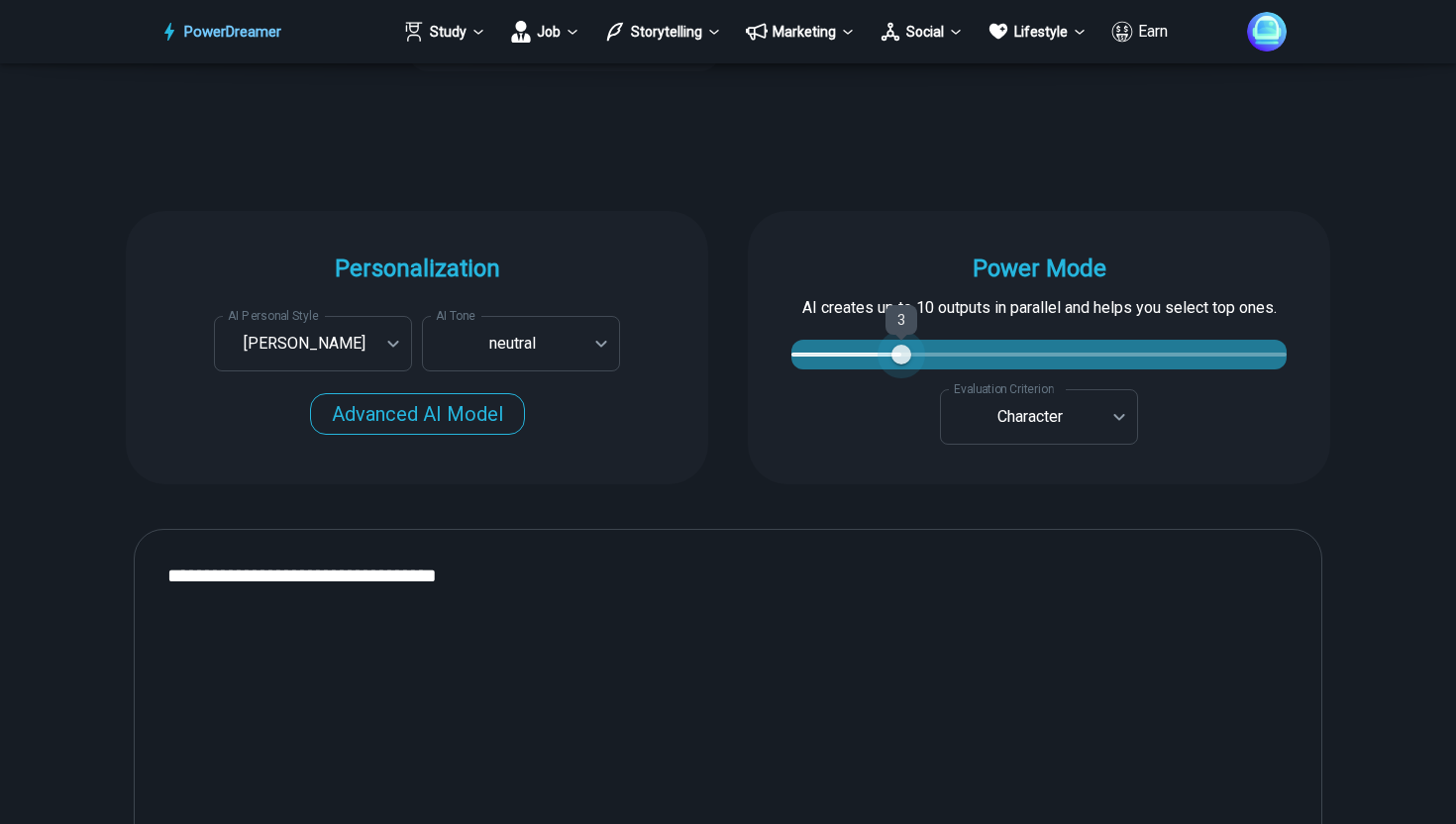 drag, startPoint x: 1174, startPoint y: 354, endPoint x: 908, endPoint y: 357, distance: 266.01692 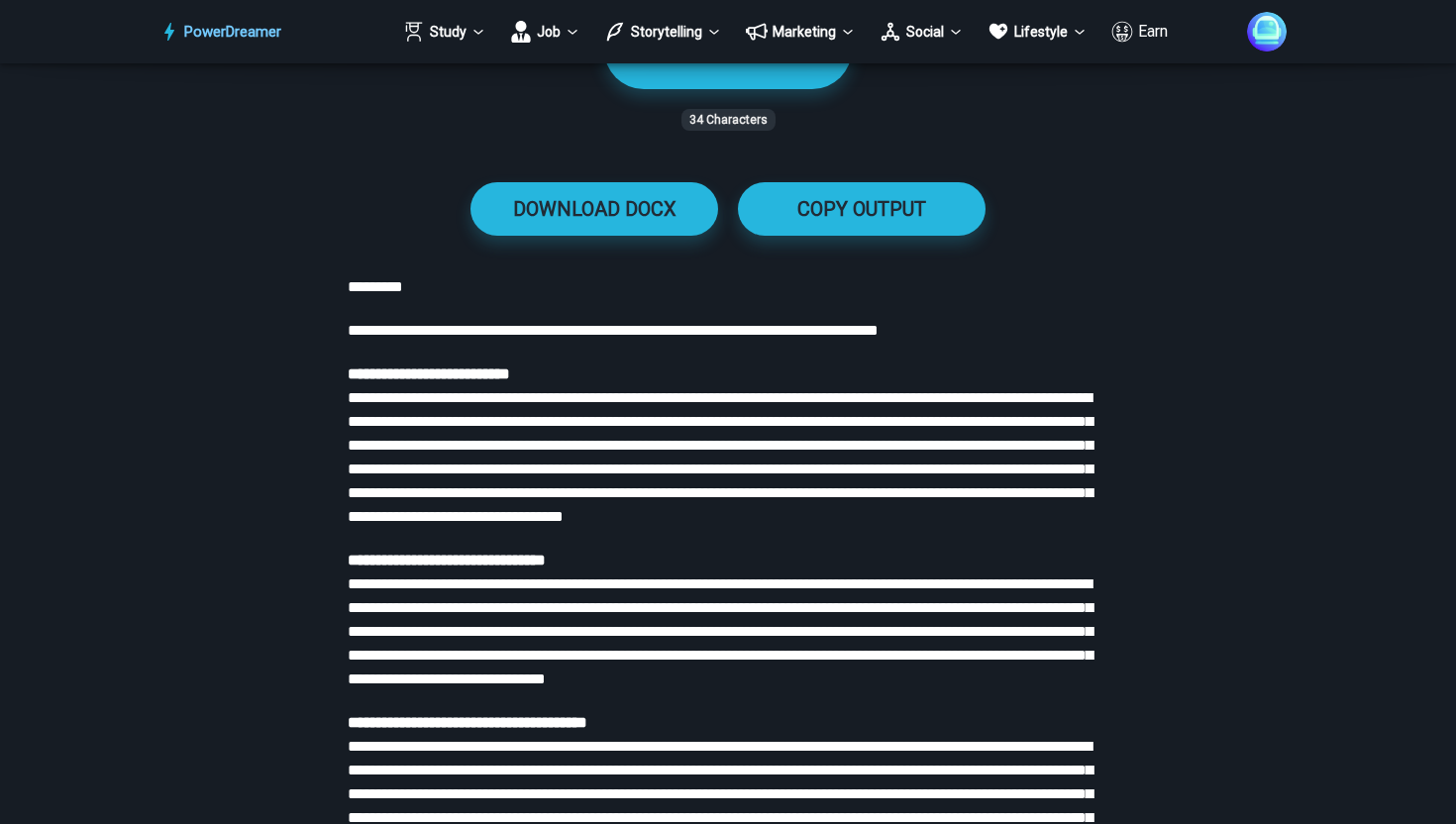 scroll, scrollTop: 2653, scrollLeft: 0, axis: vertical 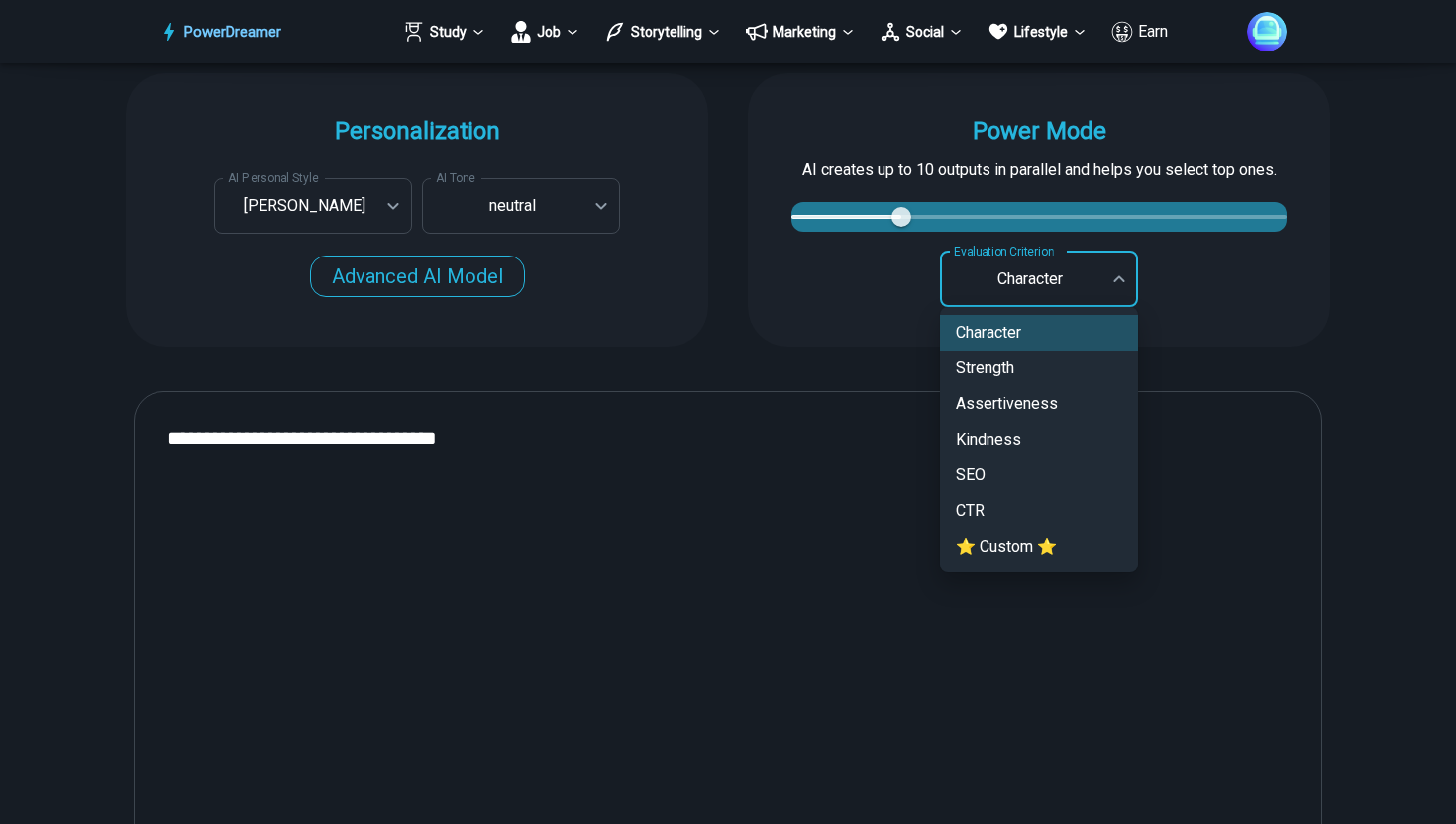 click on "PowerDreamer Study Job Storytelling Marketing Social Lifestyle Earn AI Story Generator Generate a story in your desired style START Faster with PowerDreamer 213,368  AI-Generated Outputs.  50,000+ Users. 60+ AI Tools. PowerDreamer saved me a ton of stress and even more time. Highly recommend. [PERSON_NAME] is a writer and producer with experience at Morning Rush, [US_STATE] PBS, Metro Weekly and The [US_STATE] Times I received a job offer [DATE] that your awesome website helped me get. Thank you! I will be singing your praises. [PERSON_NAME] signed up to PowerDreamer [DATE] and received his job offer [DATE] Absolutely love this program!! I'm usually hesitant to pay for anything without being able to try it for free first. However, I was desperate to get resume writing help and this program far exceeded my expectations! I have been telling anyone I know looking for a job to try it. [PERSON_NAME] [PERSON_NAME], Product Manager in E-Commerce [PERSON_NAME] [PERSON_NAME] Made the job hunting process so easy! Age" at bounding box center (728, 12871) 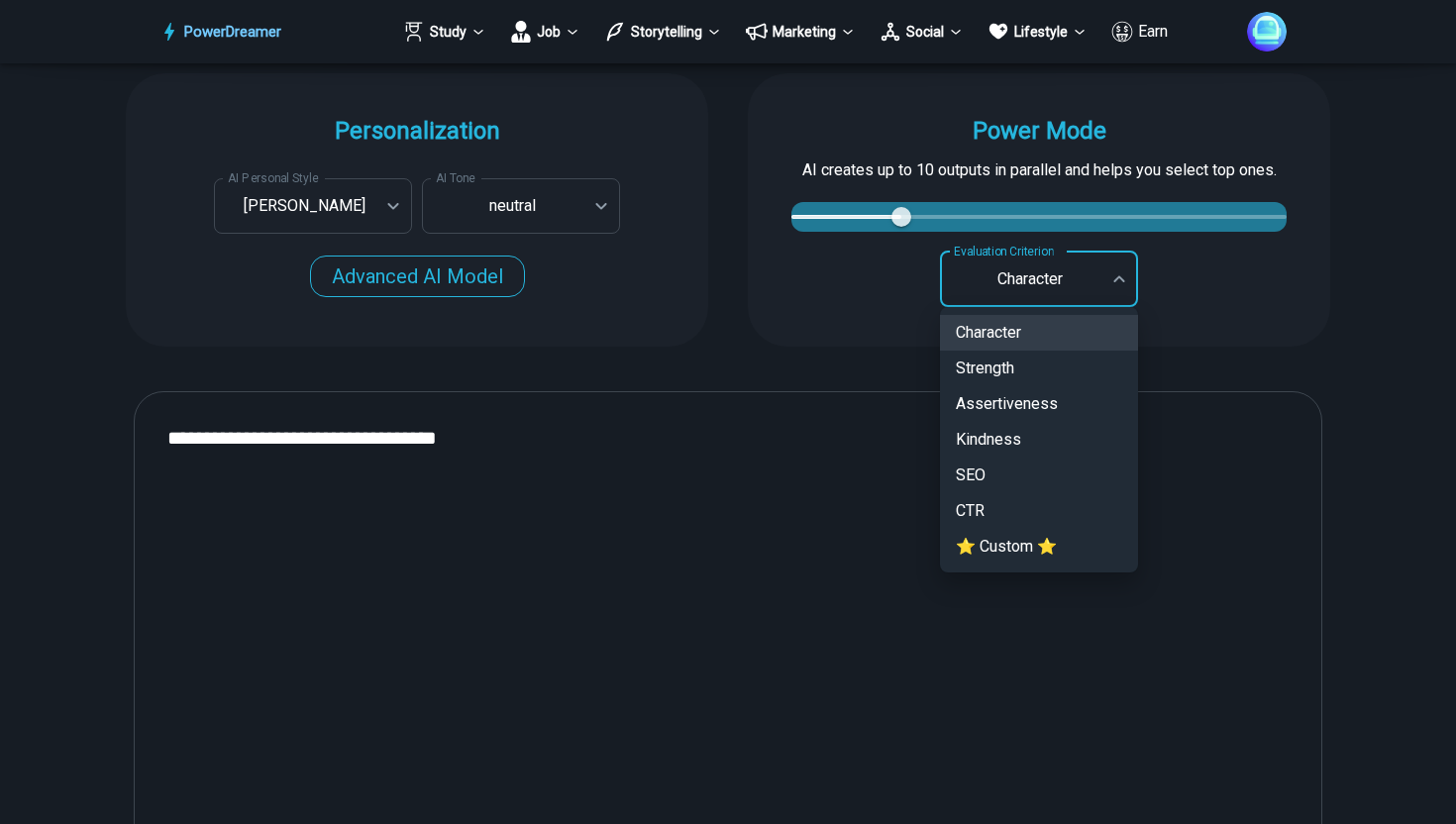 click at bounding box center (728, 412) 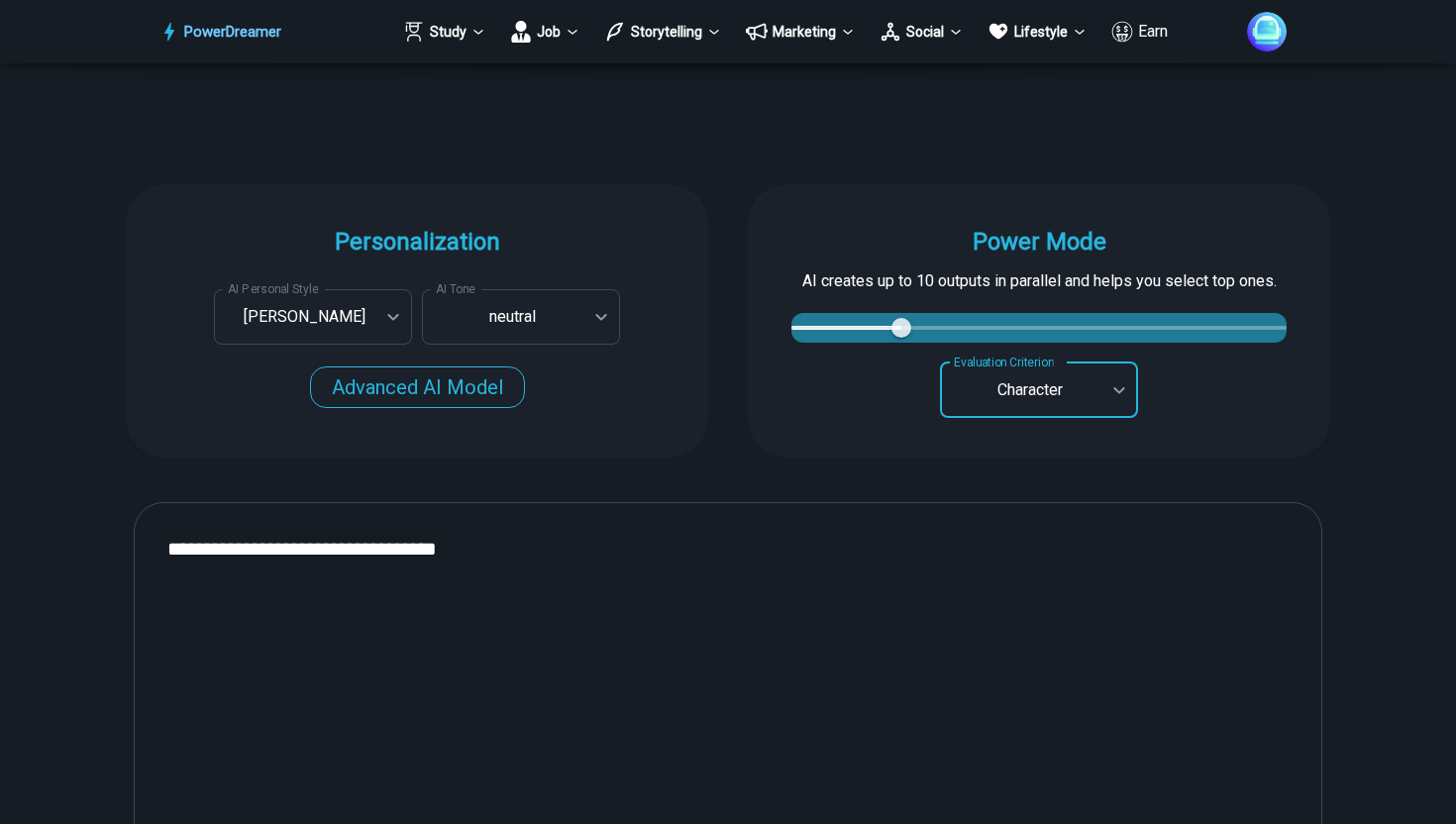 scroll, scrollTop: 1802, scrollLeft: 0, axis: vertical 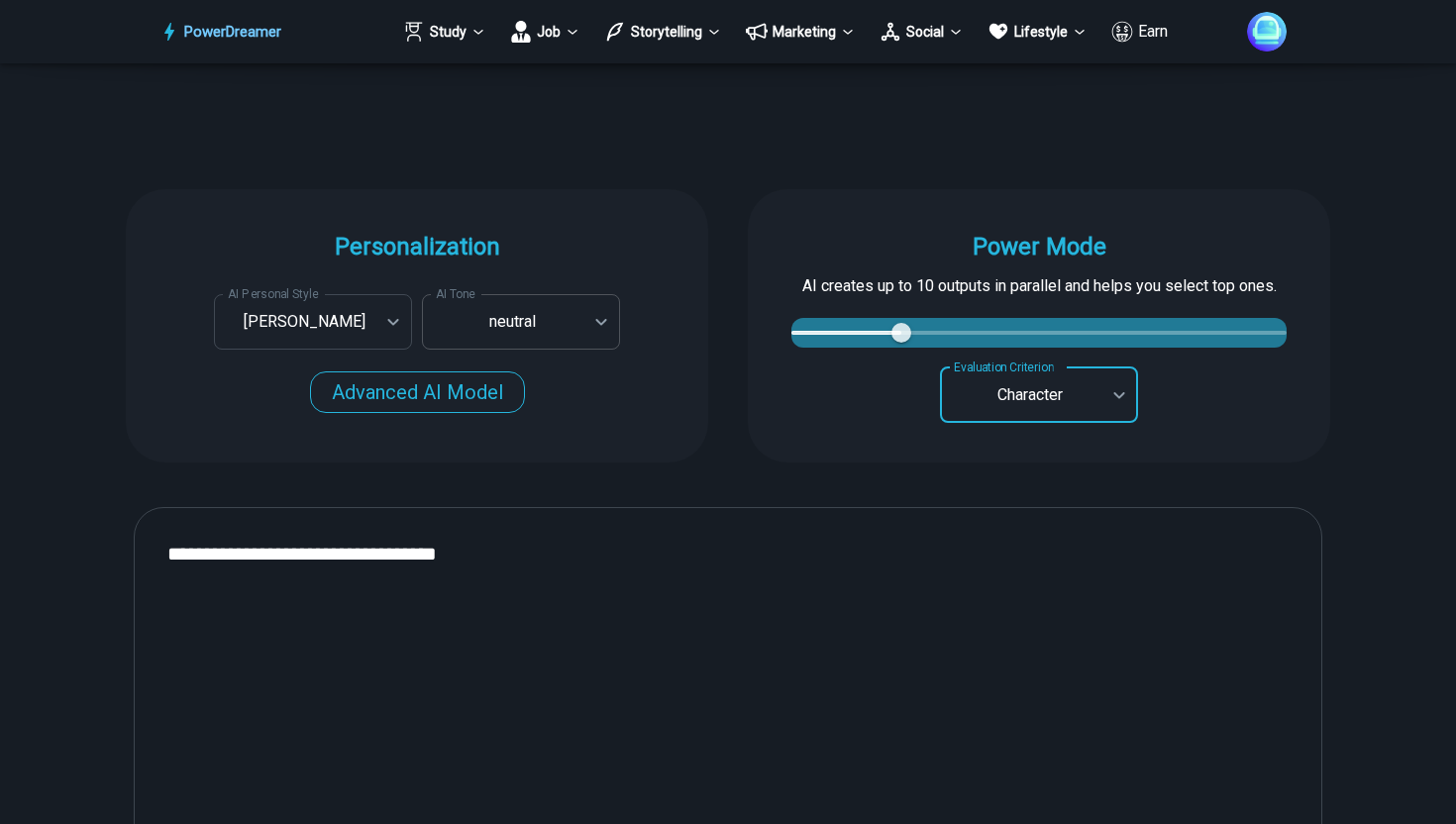 click on "PowerDreamer Study Job Storytelling Marketing Social Lifestyle Earn AI Story Generator Generate a story in your desired style START Faster with PowerDreamer 213,368  AI-Generated Outputs.  50,000+ Users. 60+ AI Tools. PowerDreamer saved me a ton of stress and even more time. Highly recommend. [PERSON_NAME] is a writer and producer with experience at Morning Rush, [US_STATE] PBS, Metro Weekly and The [US_STATE] Times I received a job offer [DATE] that your awesome website helped me get. Thank you! I will be singing your praises. [PERSON_NAME] signed up to PowerDreamer [DATE] and received his job offer [DATE] Absolutely love this program!! I'm usually hesitant to pay for anything without being able to try it for free first. However, I was desperate to get resume writing help and this program far exceeded my expectations! I have been telling anyone I know looking for a job to try it. [PERSON_NAME] [PERSON_NAME], Product Manager in E-Commerce [PERSON_NAME] [PERSON_NAME] Made the job hunting process so easy! Age" at bounding box center (728, 12987) 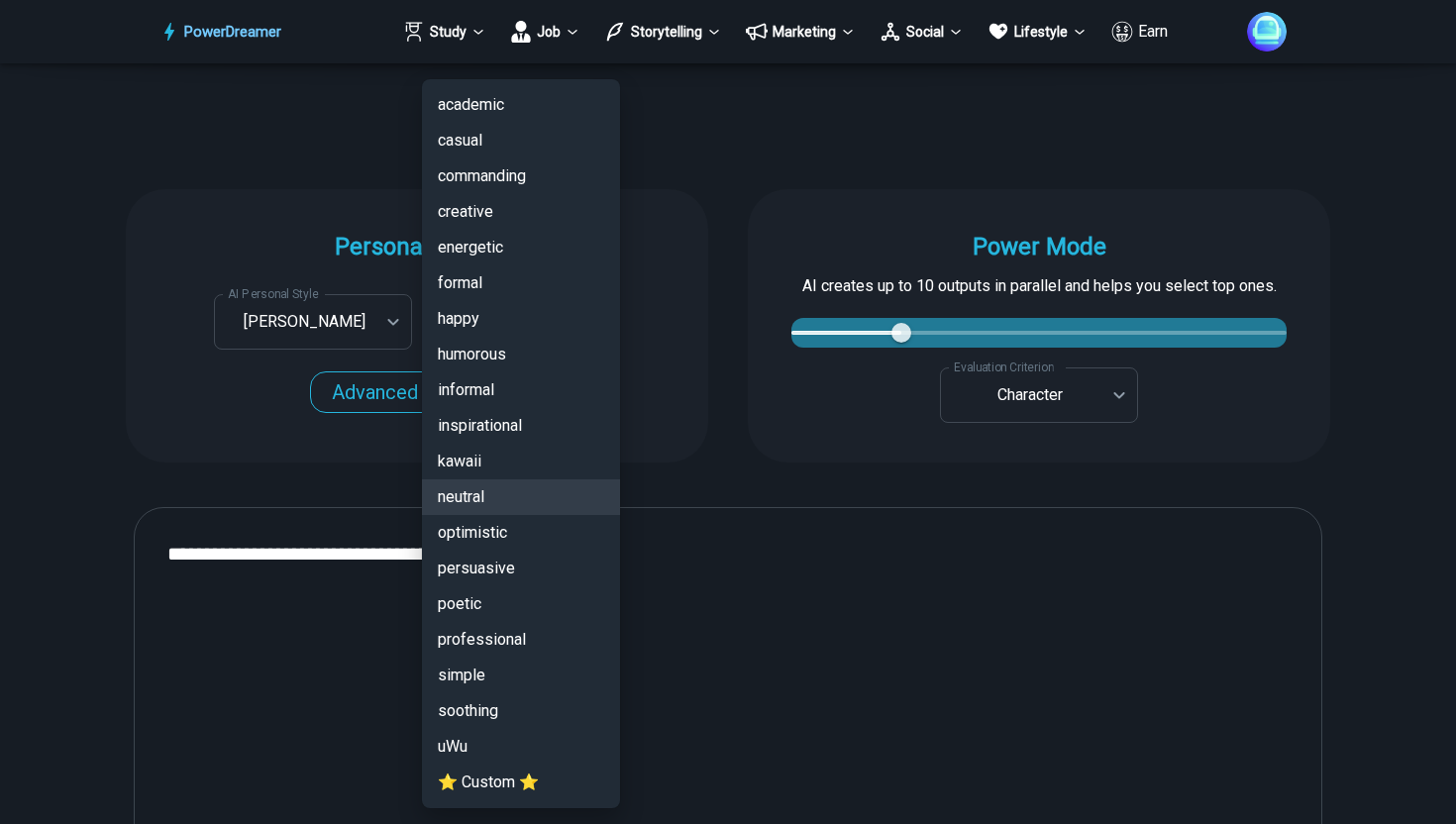 click at bounding box center [728, 412] 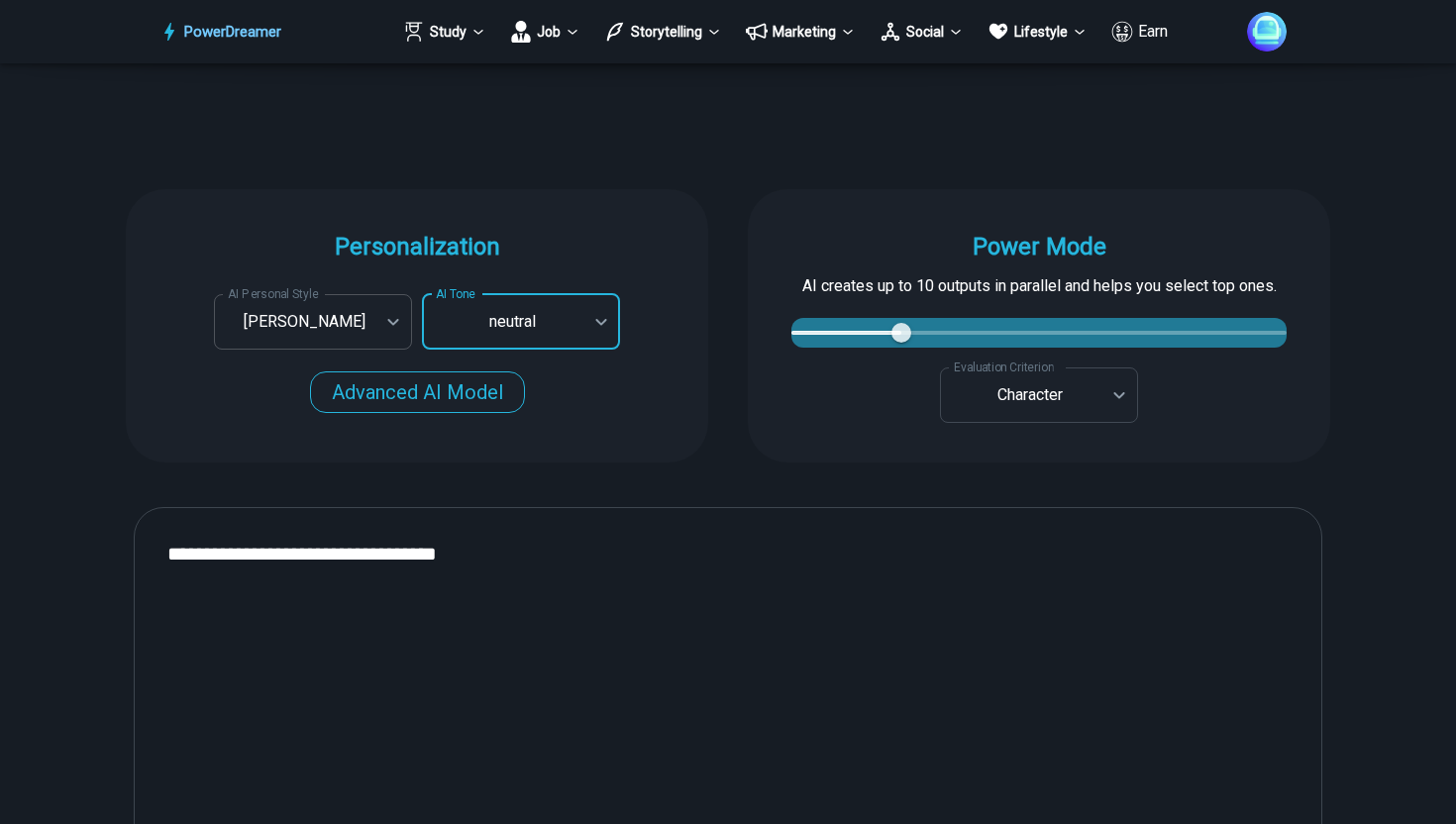click on "PowerDreamer Study Job Storytelling Marketing Social Lifestyle Earn AI Story Generator Generate a story in your desired style START Faster with PowerDreamer 213,368  AI-Generated Outputs.  50,000+ Users. 60+ AI Tools. PowerDreamer saved me a ton of stress and even more time. Highly recommend. [PERSON_NAME] is a writer and producer with experience at Morning Rush, [US_STATE] PBS, Metro Weekly and The [US_STATE] Times I received a job offer [DATE] that your awesome website helped me get. Thank you! I will be singing your praises. [PERSON_NAME] signed up to PowerDreamer [DATE] and received his job offer [DATE] Absolutely love this program!! I'm usually hesitant to pay for anything without being able to try it for free first. However, I was desperate to get resume writing help and this program far exceeded my expectations! I have been telling anyone I know looking for a job to try it. [PERSON_NAME] [PERSON_NAME], Product Manager in E-Commerce [PERSON_NAME] [PERSON_NAME] Made the job hunting process so easy! Age" at bounding box center [728, 12987] 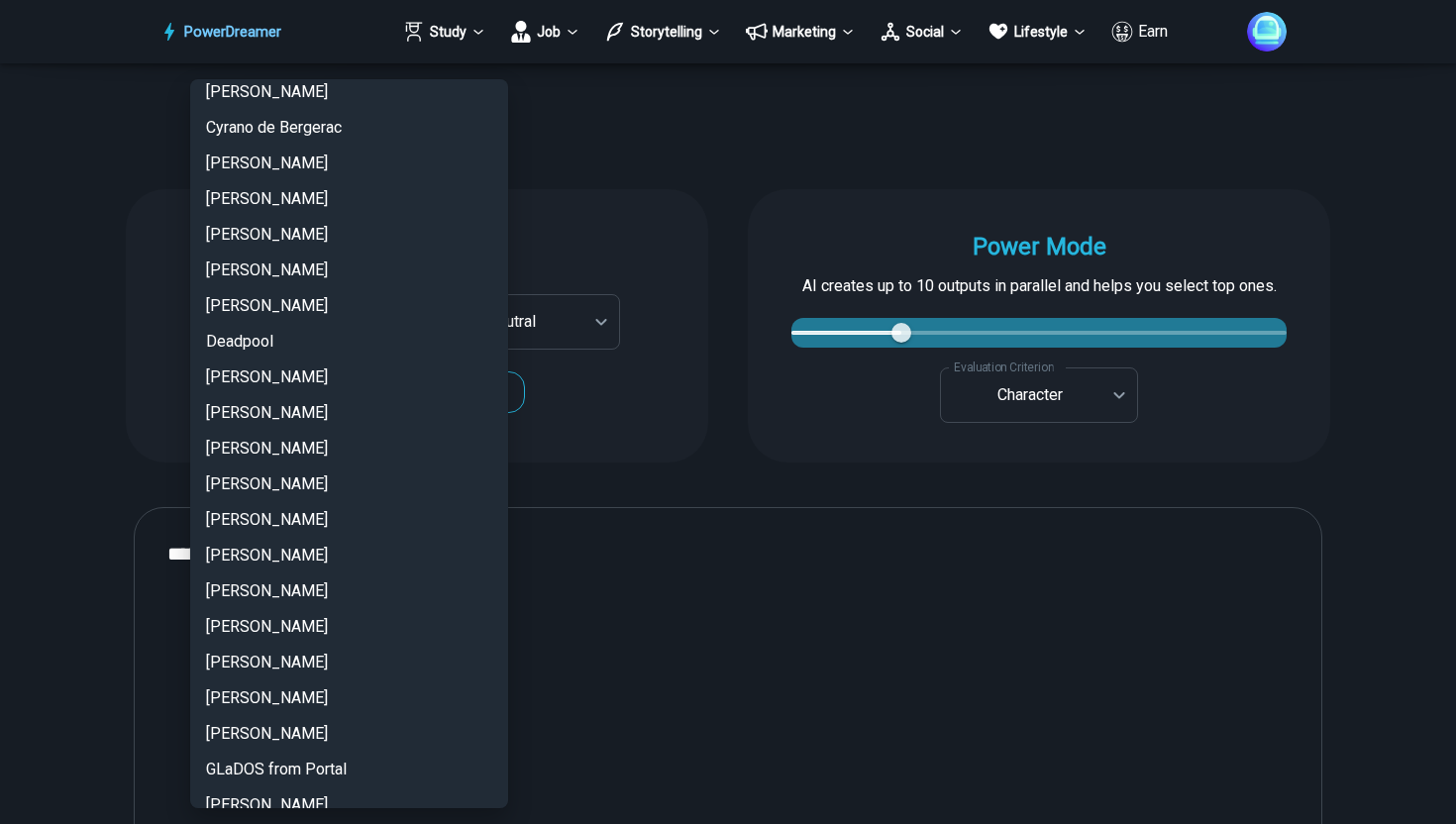 scroll, scrollTop: 692, scrollLeft: 0, axis: vertical 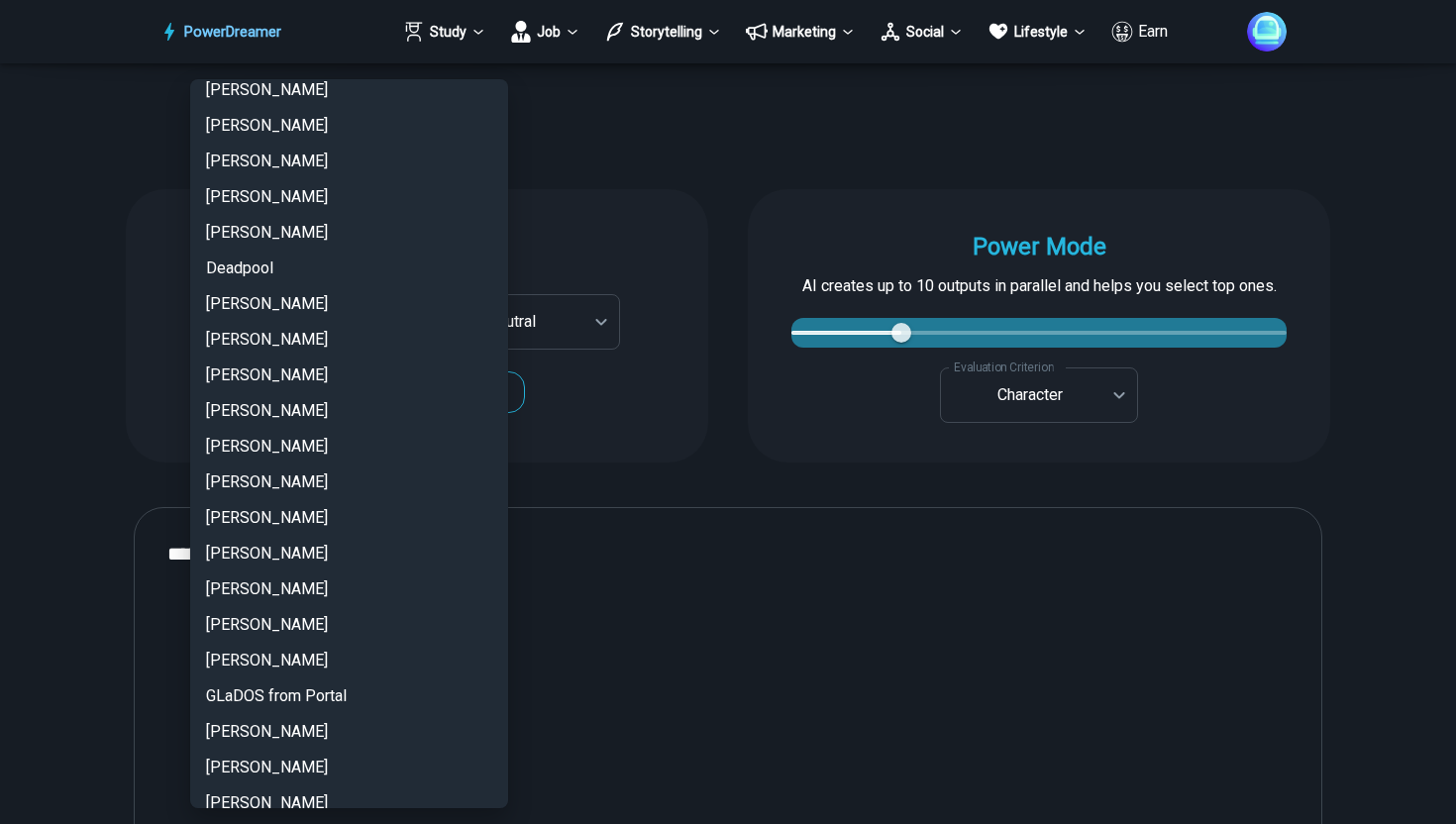 click at bounding box center [728, 412] 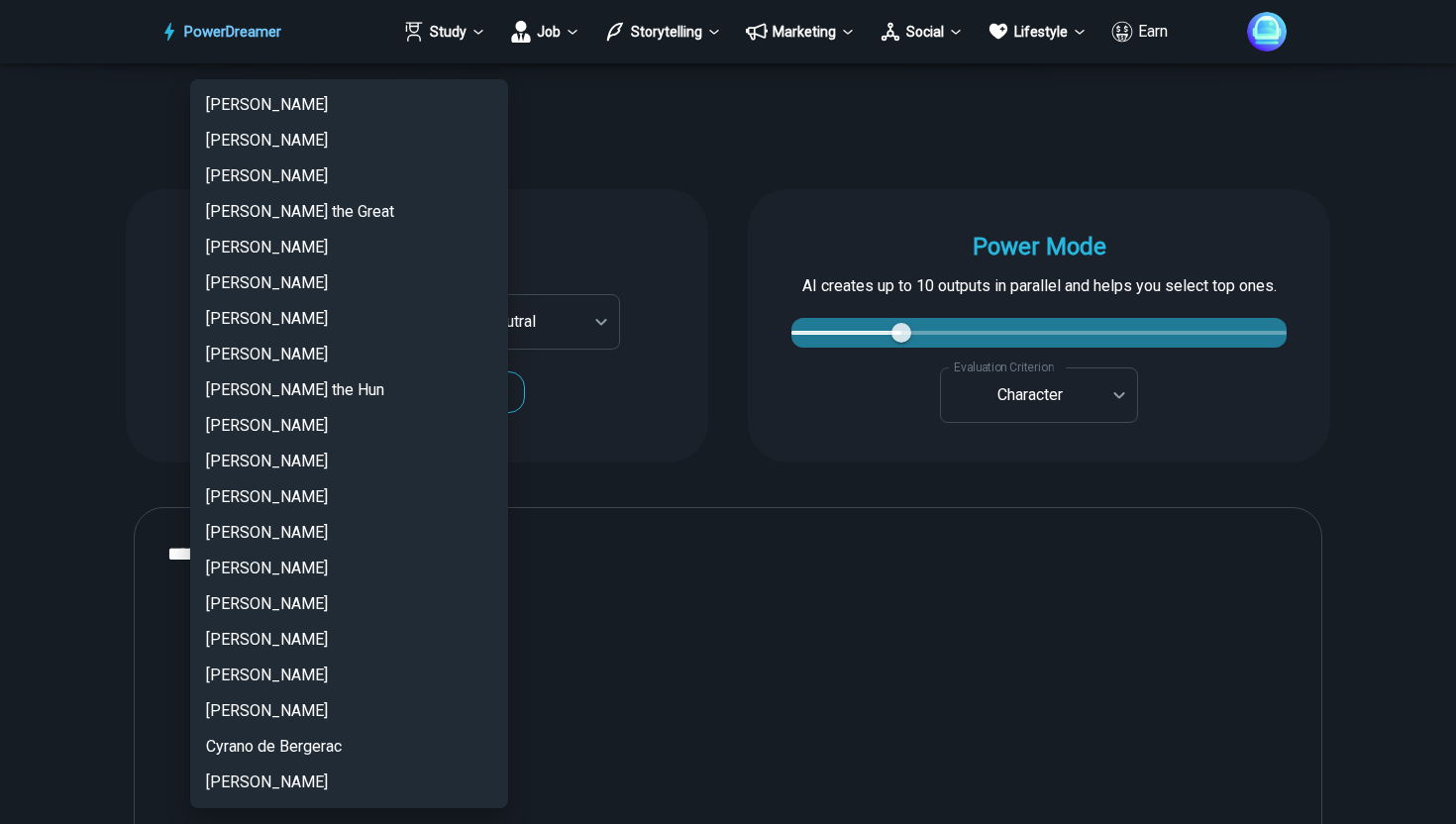 click on "PowerDreamer Study Job Storytelling Marketing Social Lifestyle Earn AI Story Generator Generate a story in your desired style START Faster with PowerDreamer 213,368  AI-Generated Outputs.  50,000+ Users. 60+ AI Tools. PowerDreamer saved me a ton of stress and even more time. Highly recommend. [PERSON_NAME] is a writer and producer with experience at Morning Rush, [US_STATE] PBS, Metro Weekly and The [US_STATE] Times I received a job offer [DATE] that your awesome website helped me get. Thank you! I will be singing your praises. [PERSON_NAME] signed up to PowerDreamer [DATE] and received his job offer [DATE] Absolutely love this program!! I'm usually hesitant to pay for anything without being able to try it for free first. However, I was desperate to get resume writing help and this program far exceeded my expectations! I have been telling anyone I know looking for a job to try it. [PERSON_NAME] [PERSON_NAME], Product Manager in E-Commerce [PERSON_NAME] [PERSON_NAME] Made the job hunting process so easy! Age" at bounding box center (728, 12987) 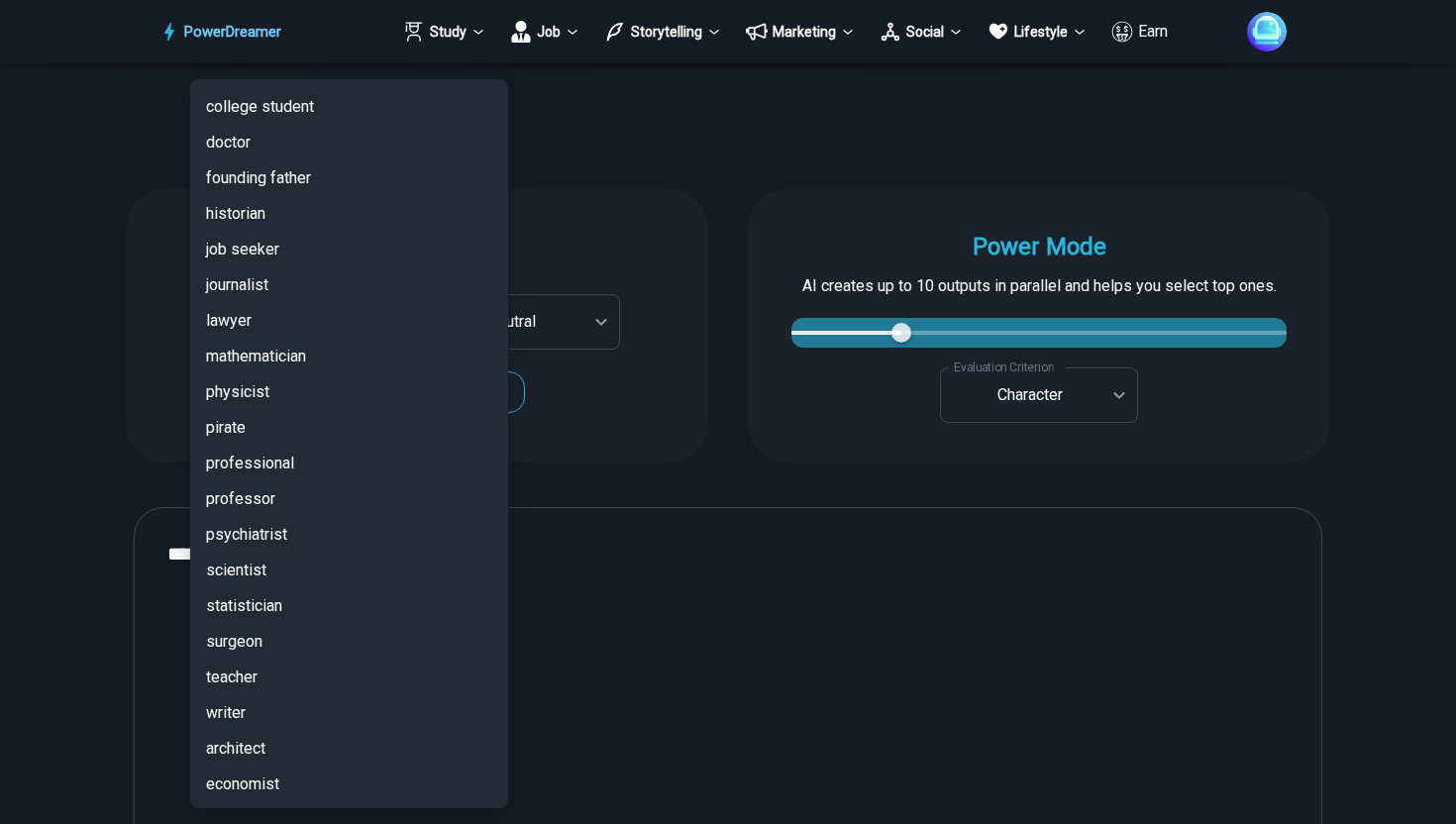 scroll, scrollTop: 4528, scrollLeft: 0, axis: vertical 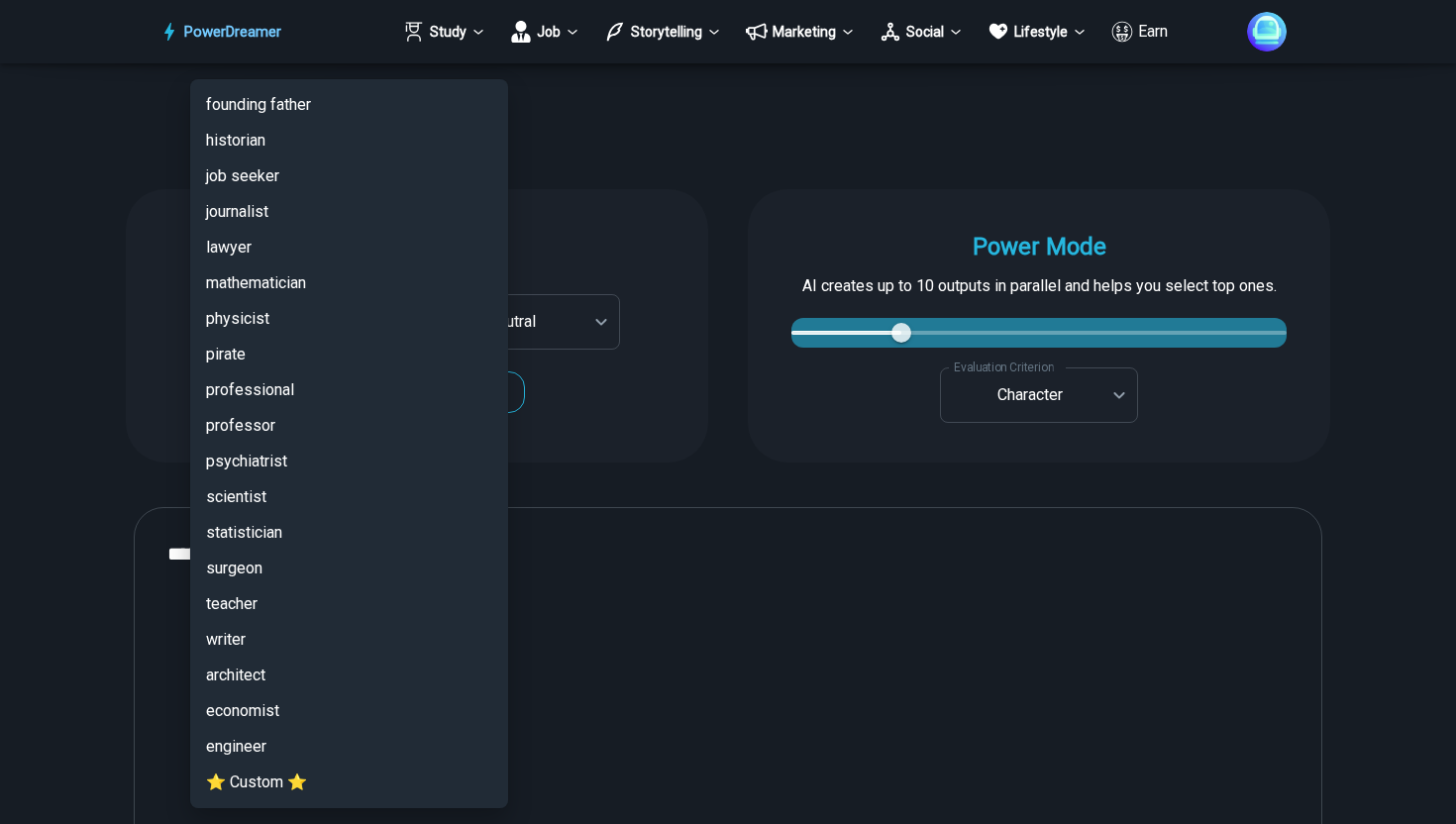 click at bounding box center [728, 412] 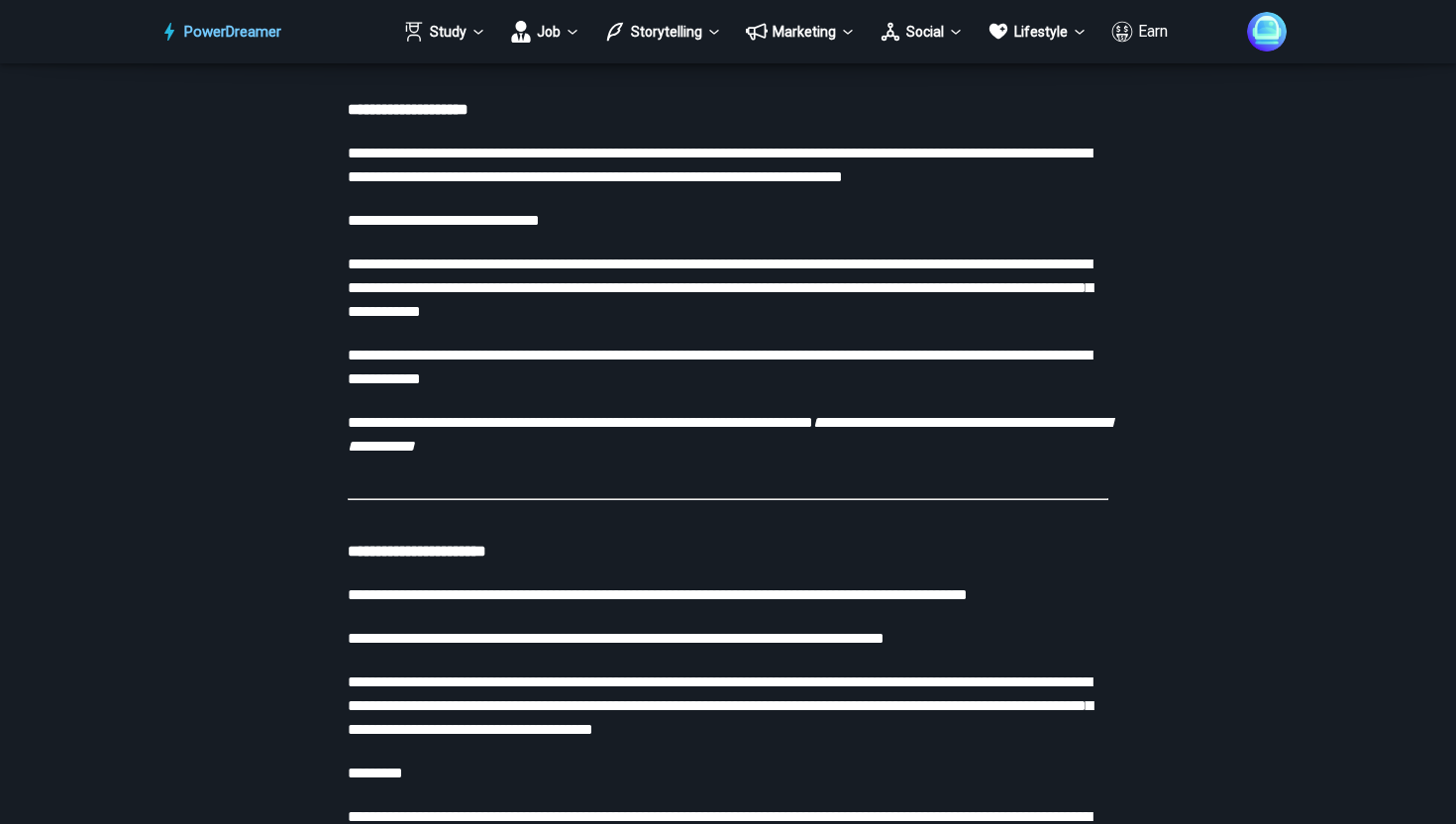 scroll, scrollTop: 14527, scrollLeft: 0, axis: vertical 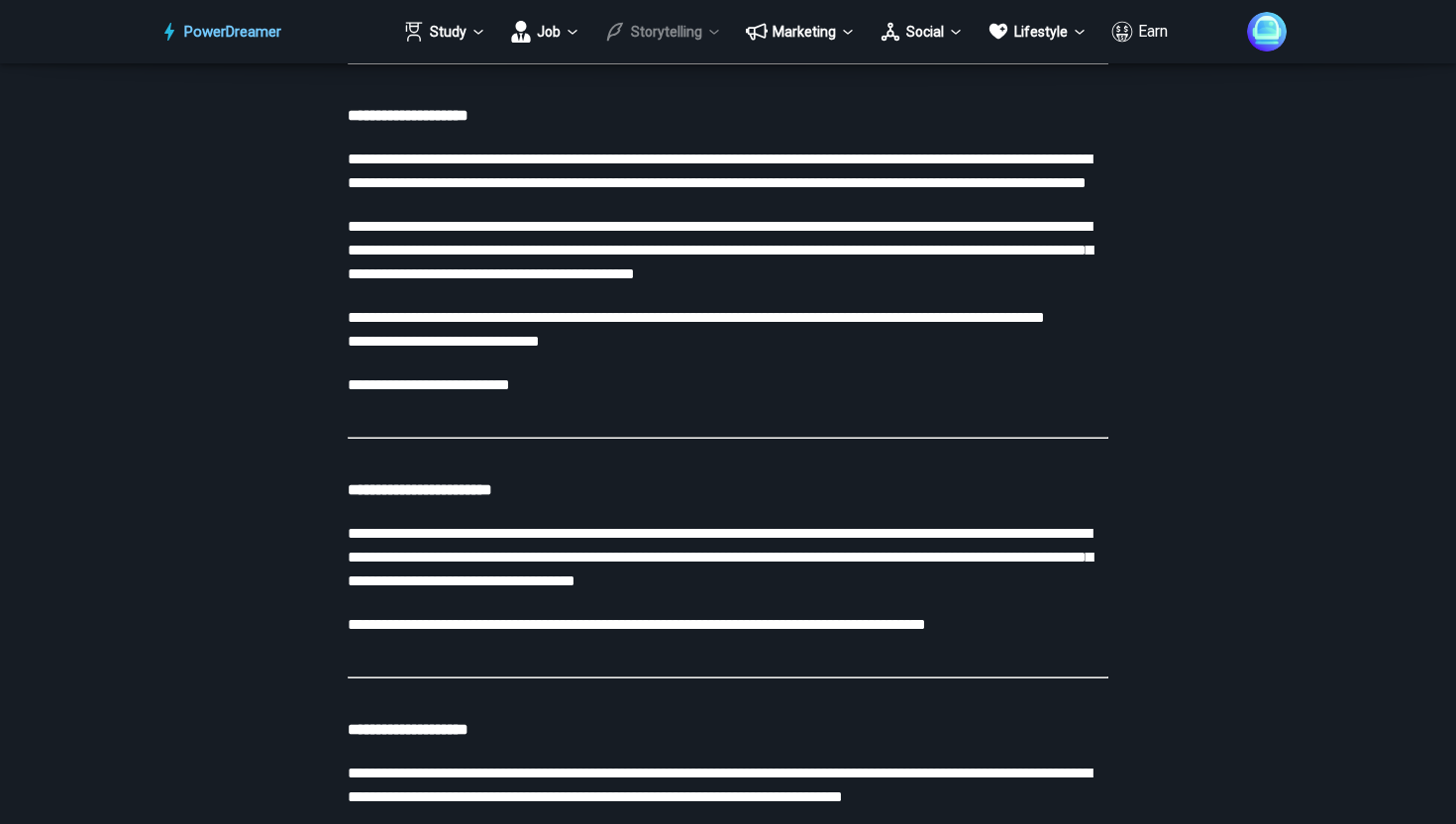 click 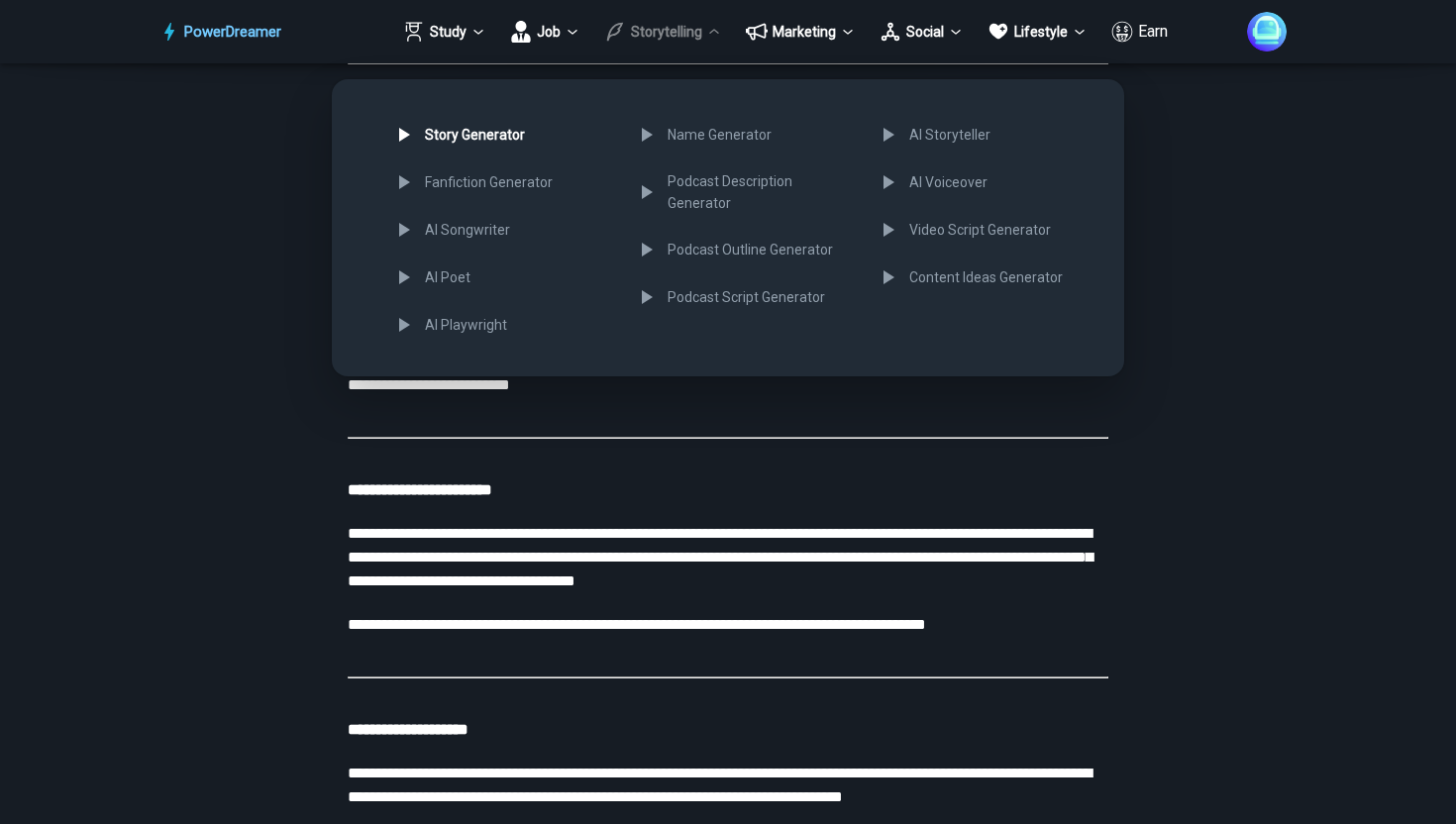 click at bounding box center (728, 412) 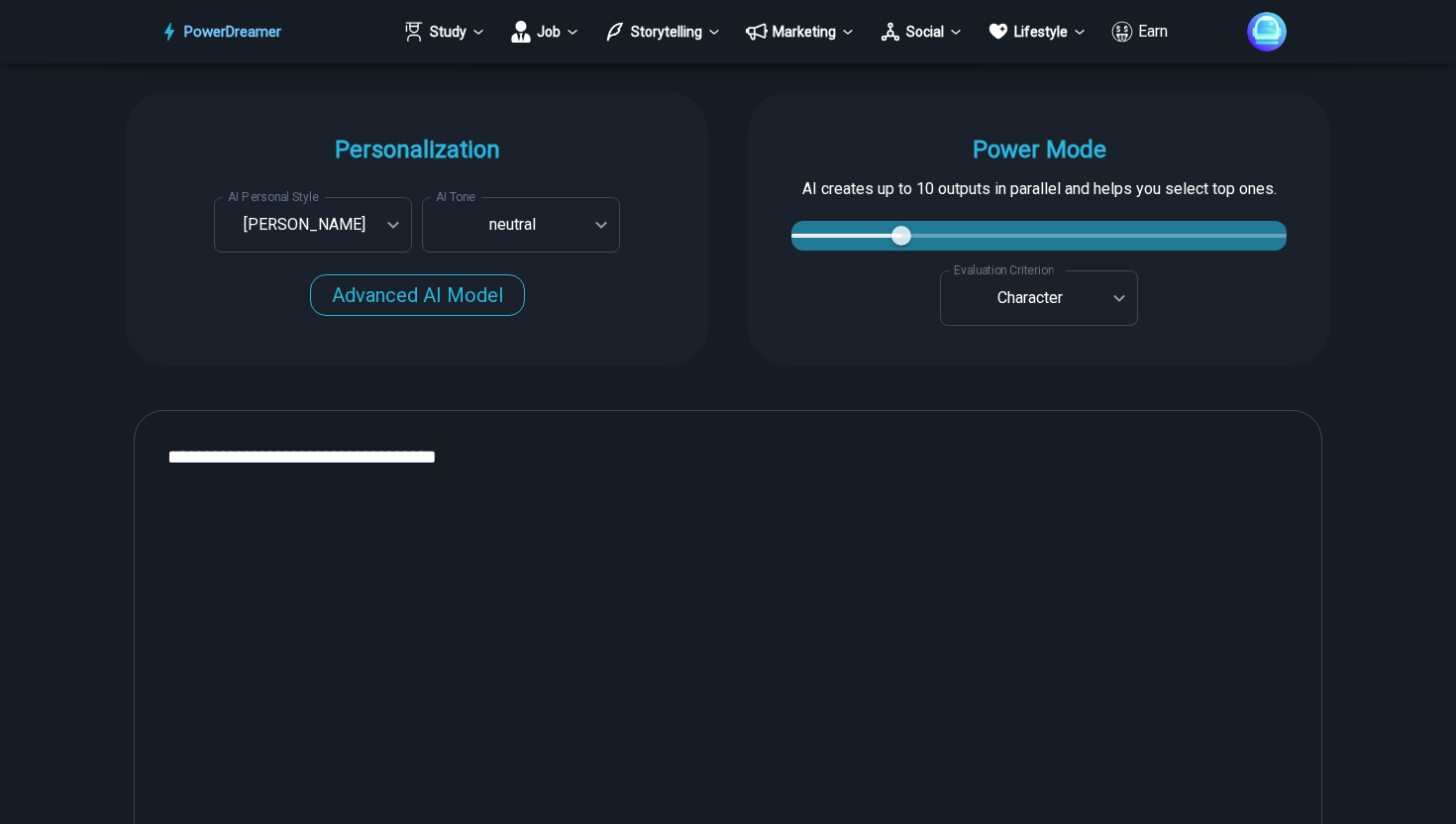 scroll, scrollTop: 2008, scrollLeft: 0, axis: vertical 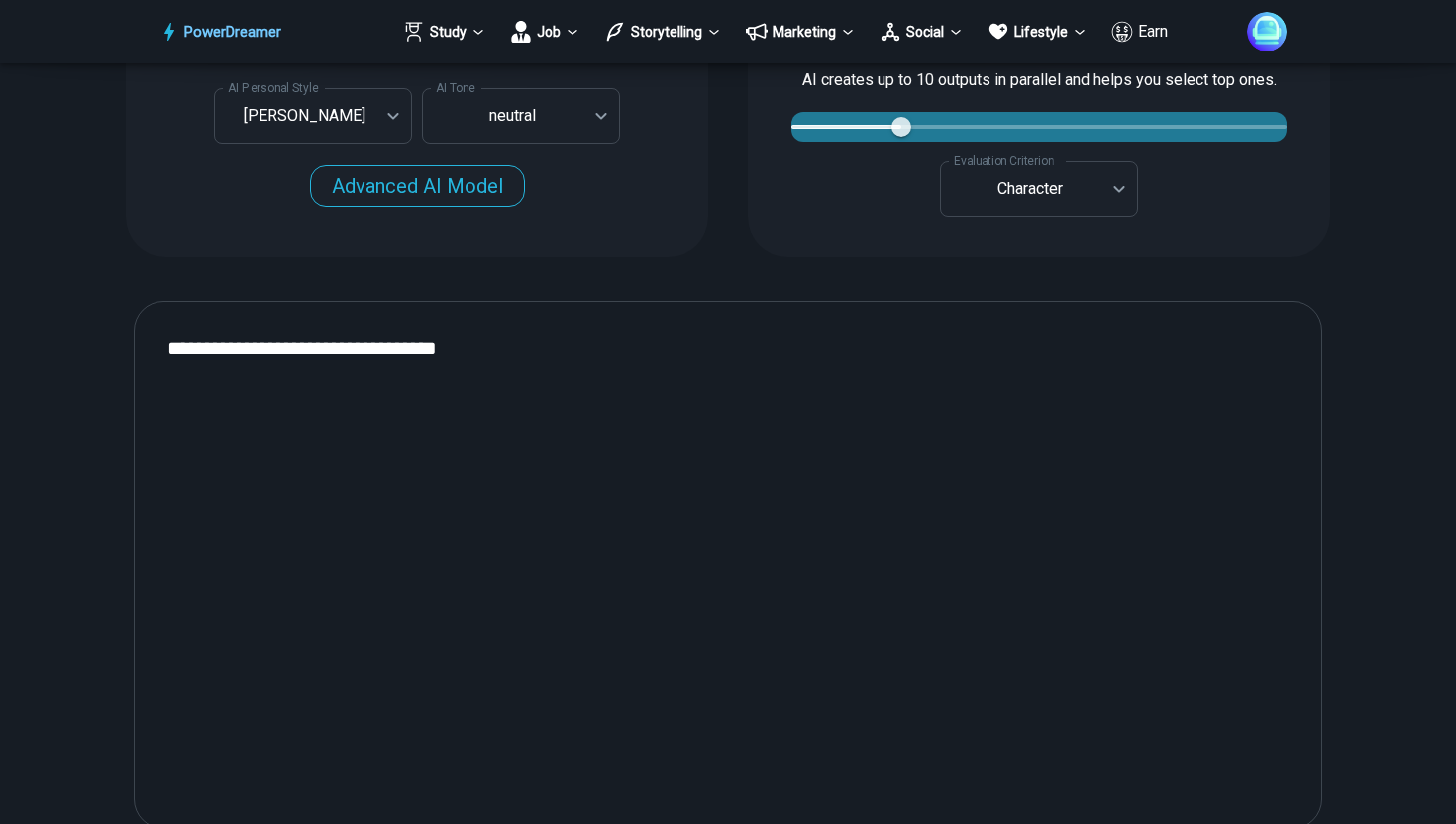 click on "**********" at bounding box center [728, 565] 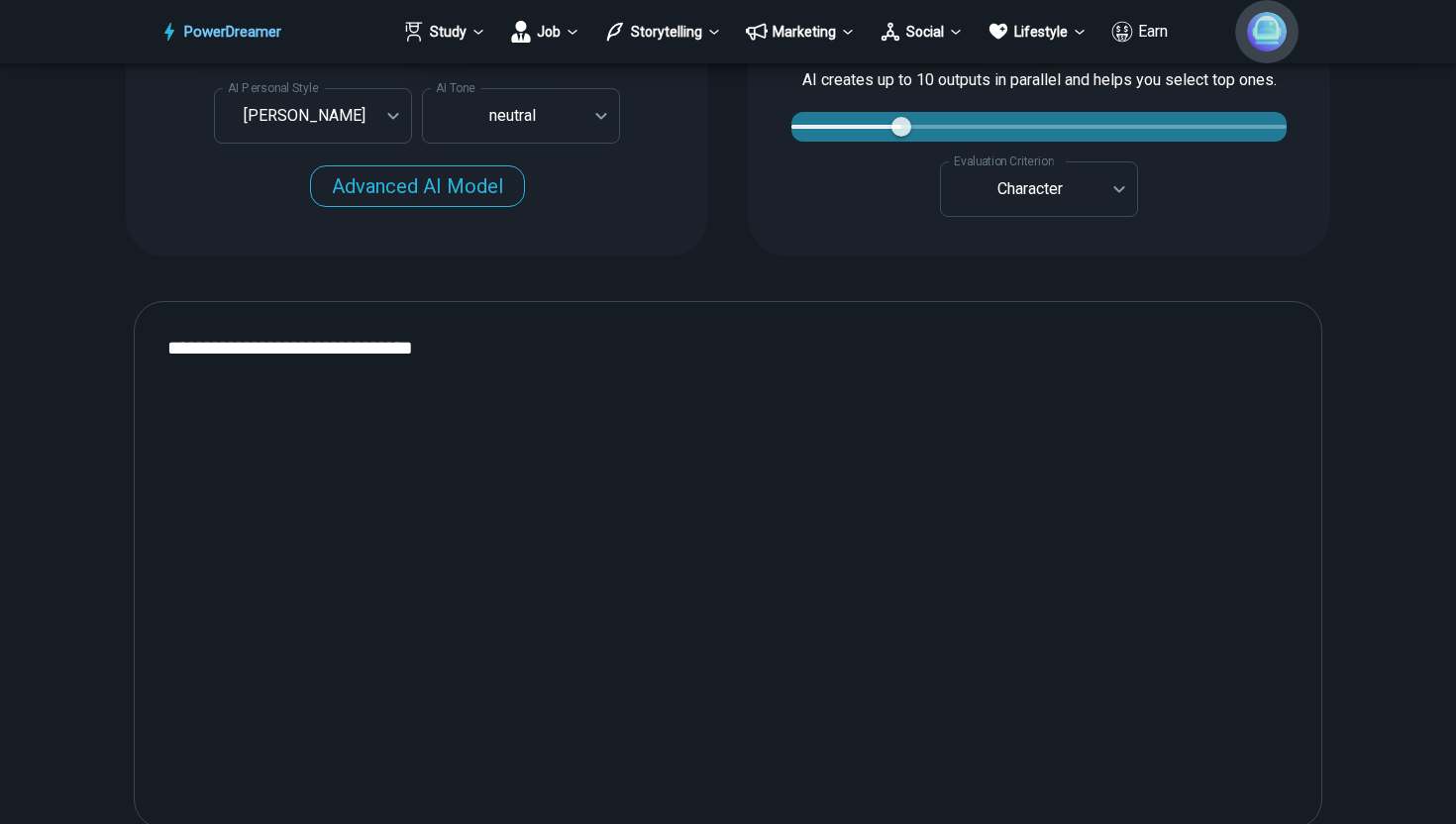 click at bounding box center (1267, 32) 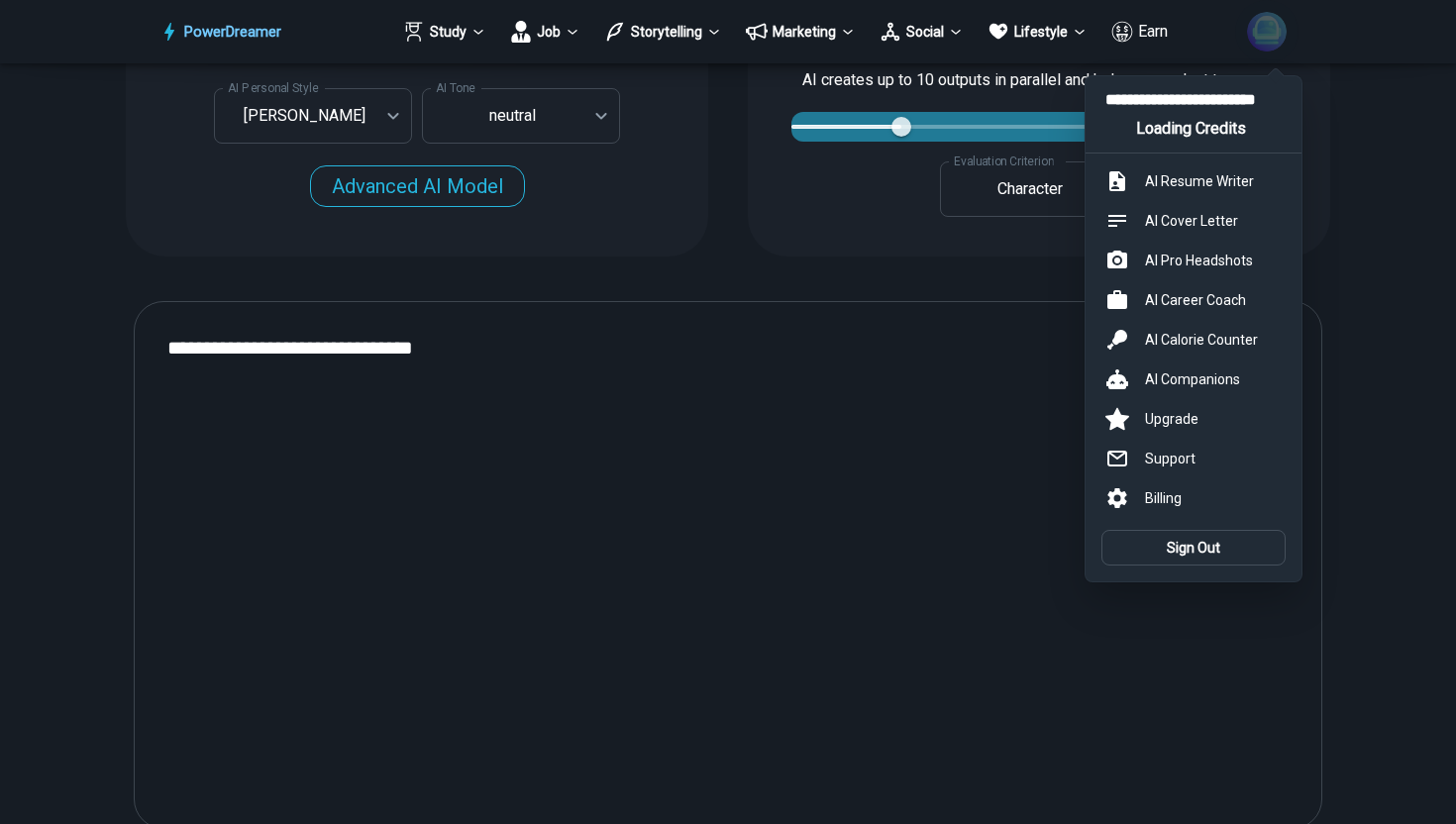 click at bounding box center (728, 412) 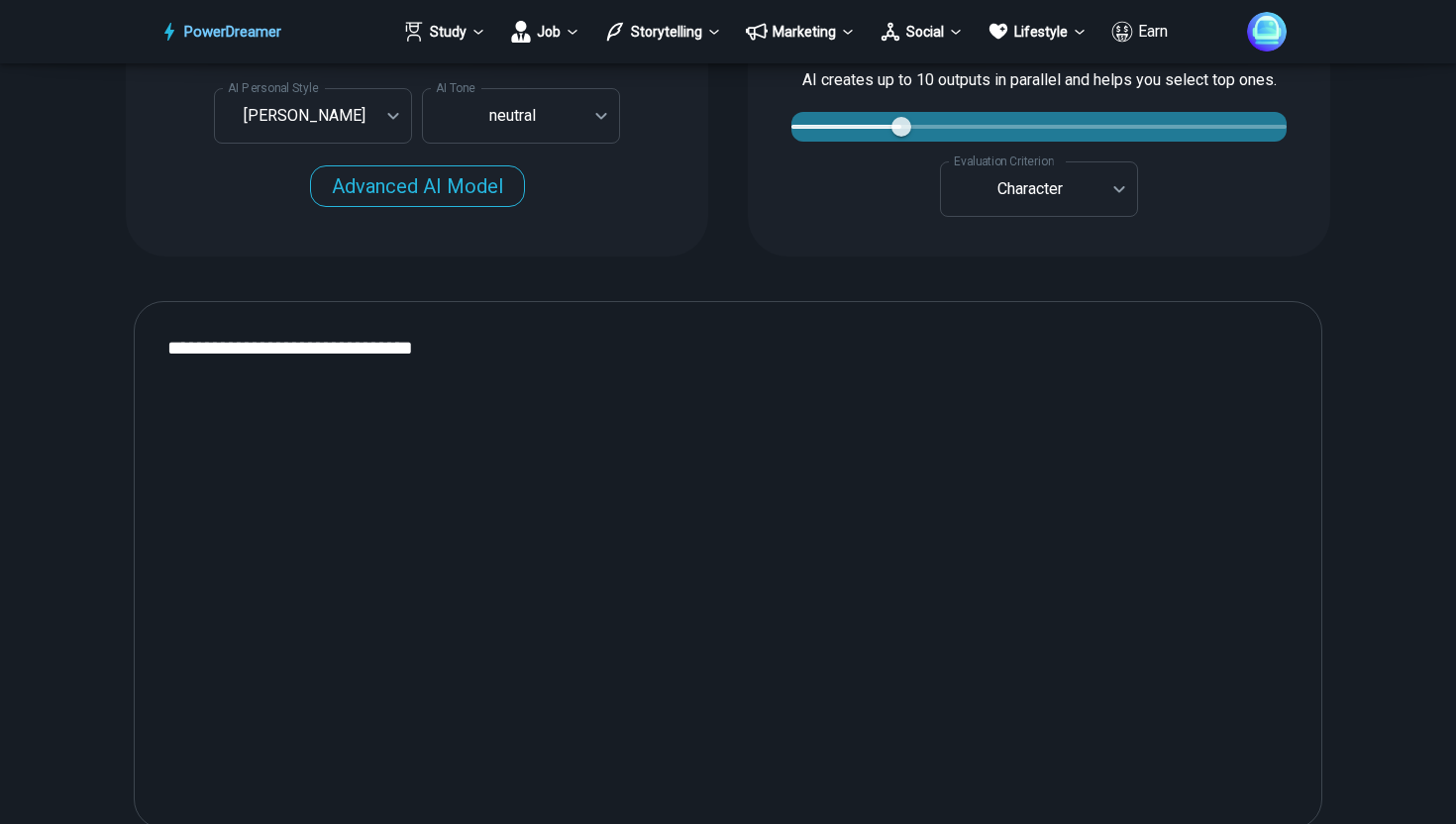 click on "Earn" at bounding box center [1139, 32] 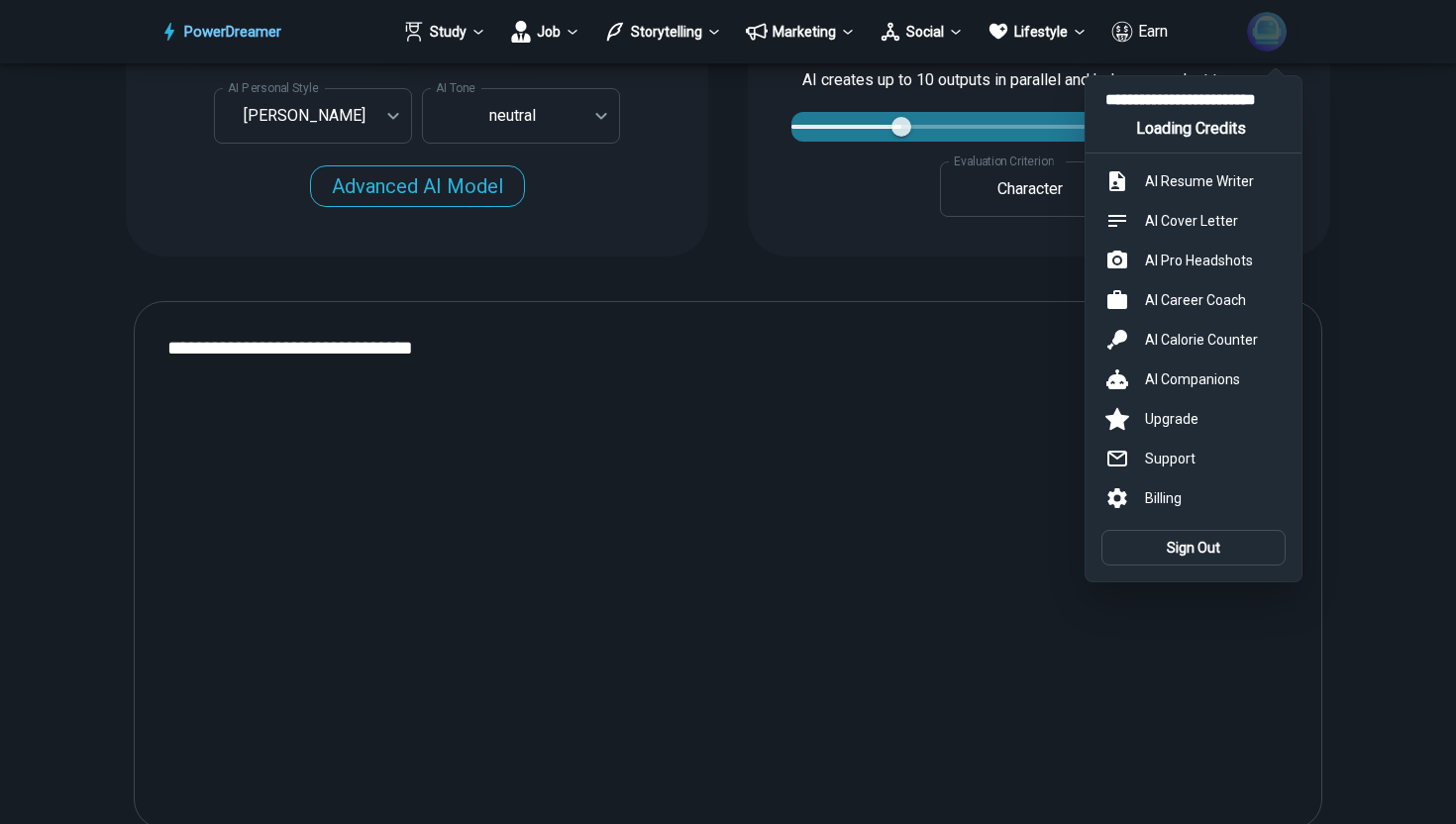 click 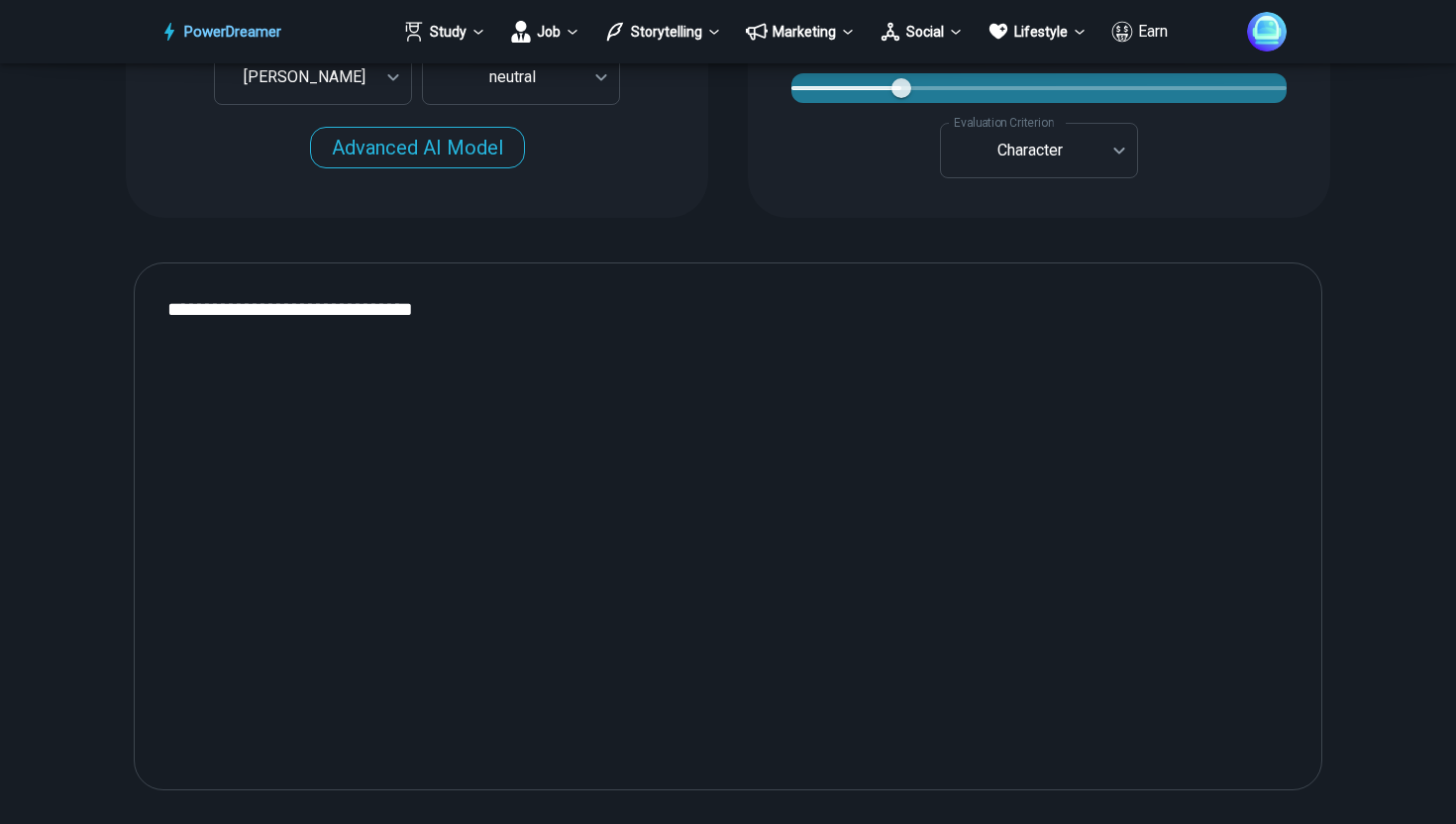 scroll, scrollTop: 2054, scrollLeft: 0, axis: vertical 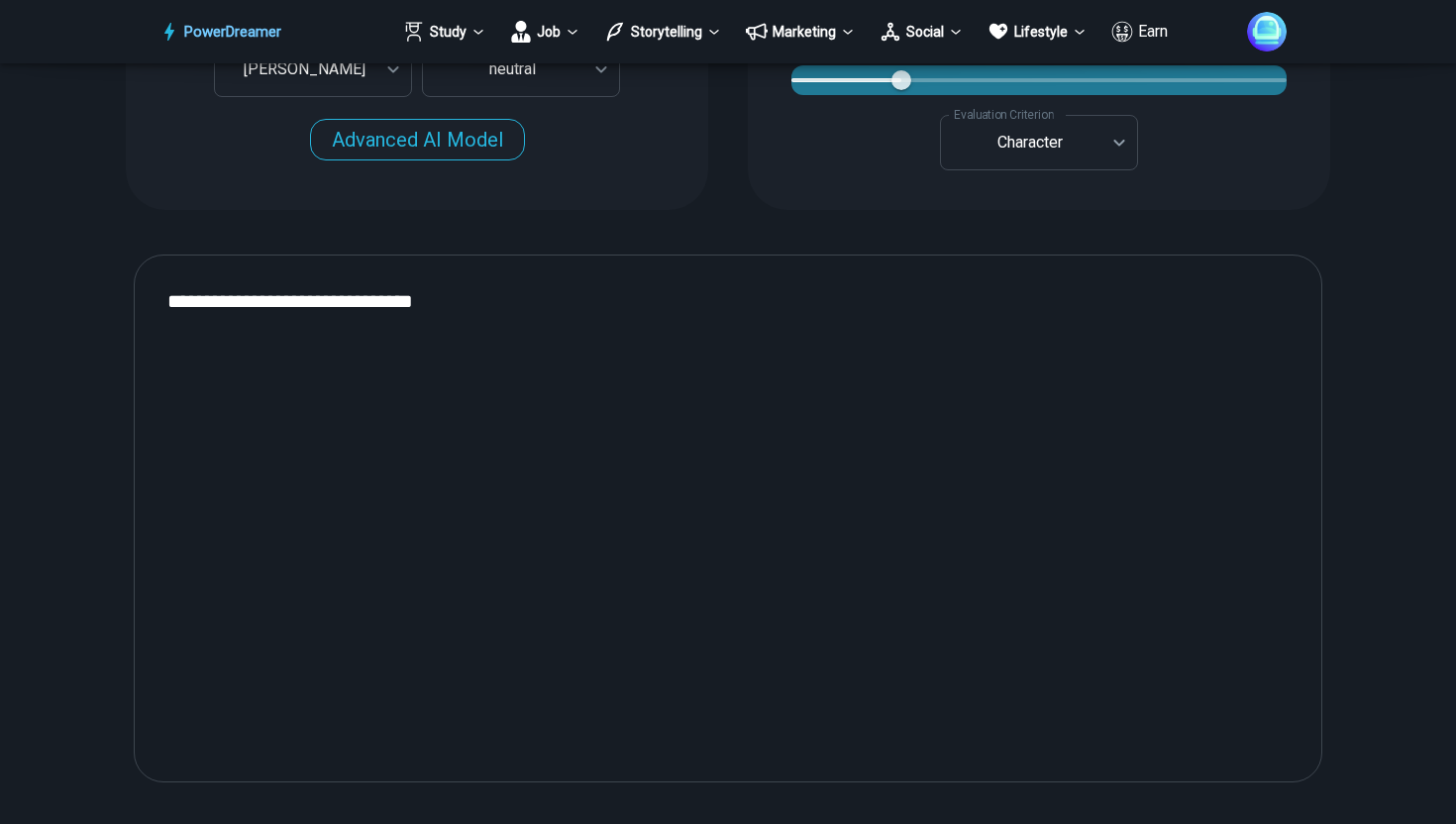 click on "**********" at bounding box center [728, 518] 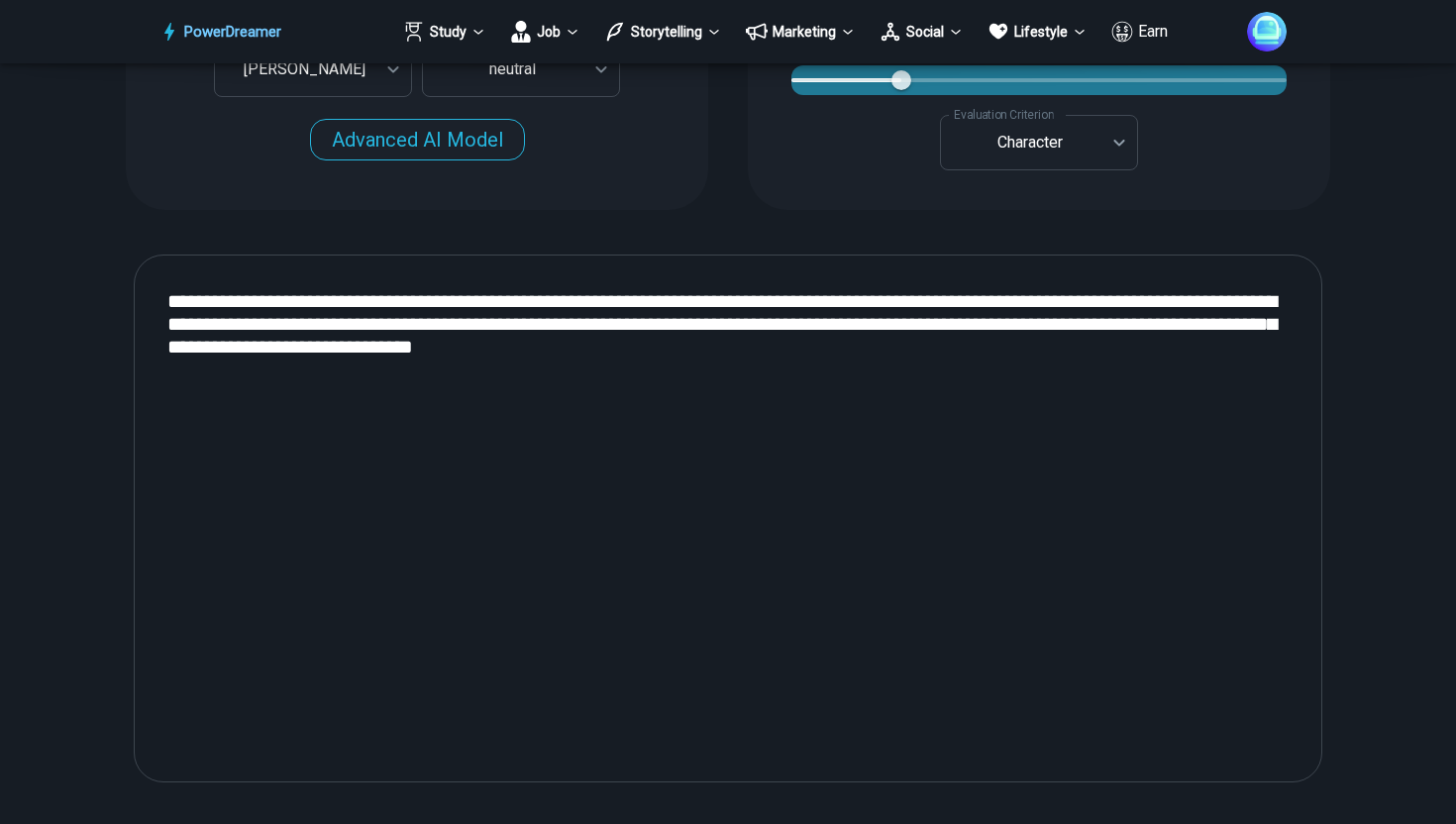 click on "**********" at bounding box center [728, 518] 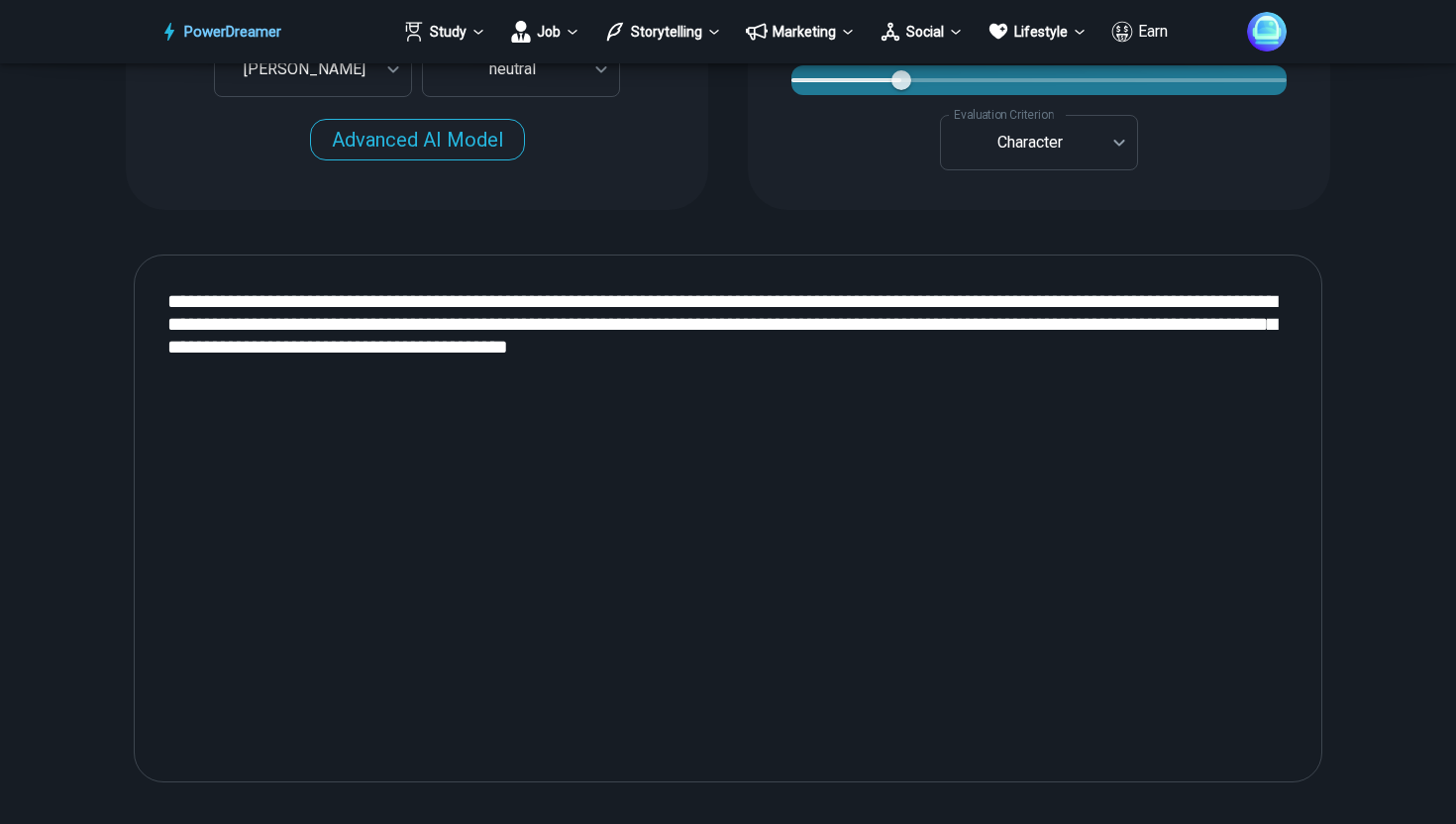 click on "**********" at bounding box center (728, 518) 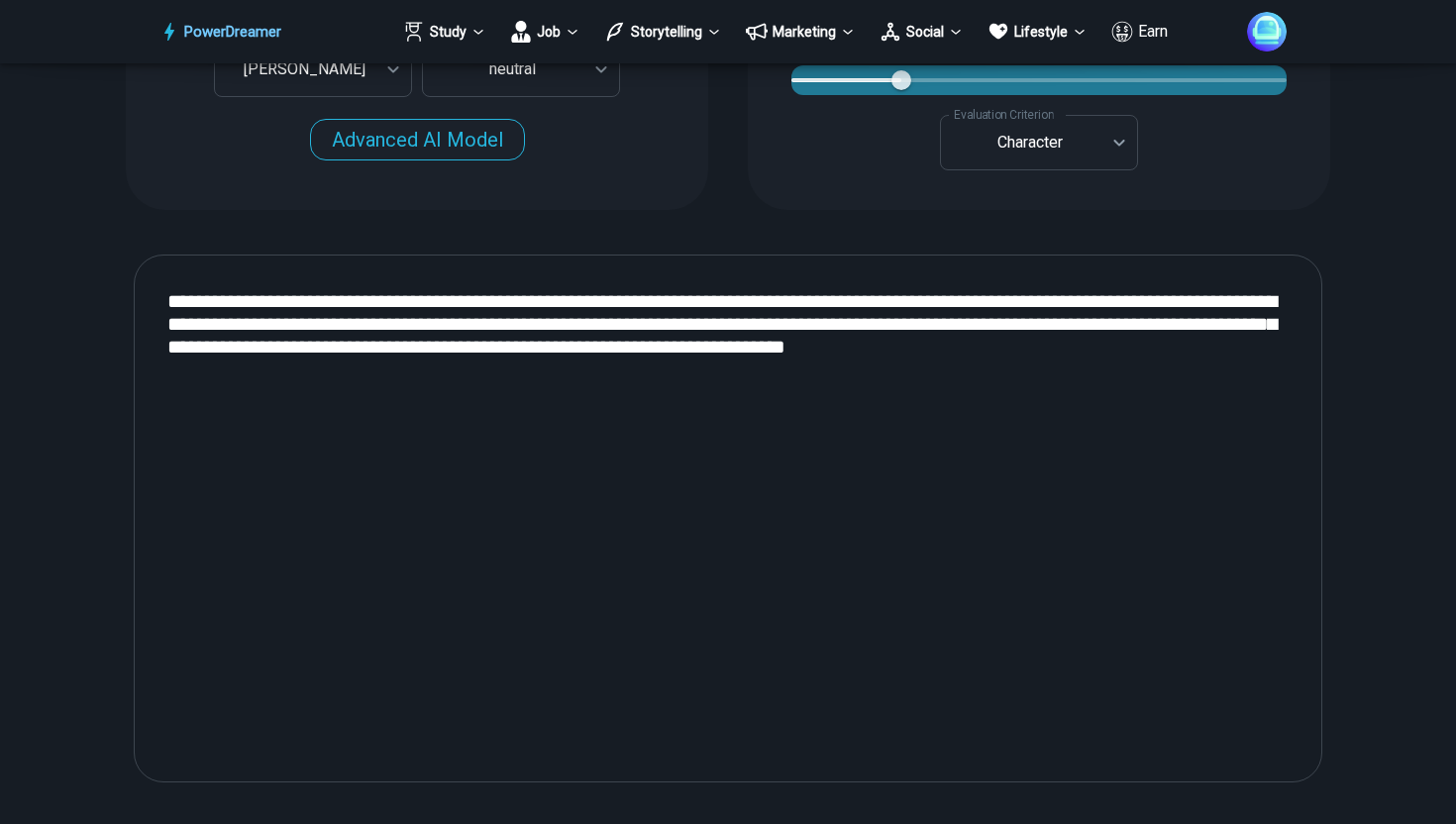 click on "**********" at bounding box center (728, 518) 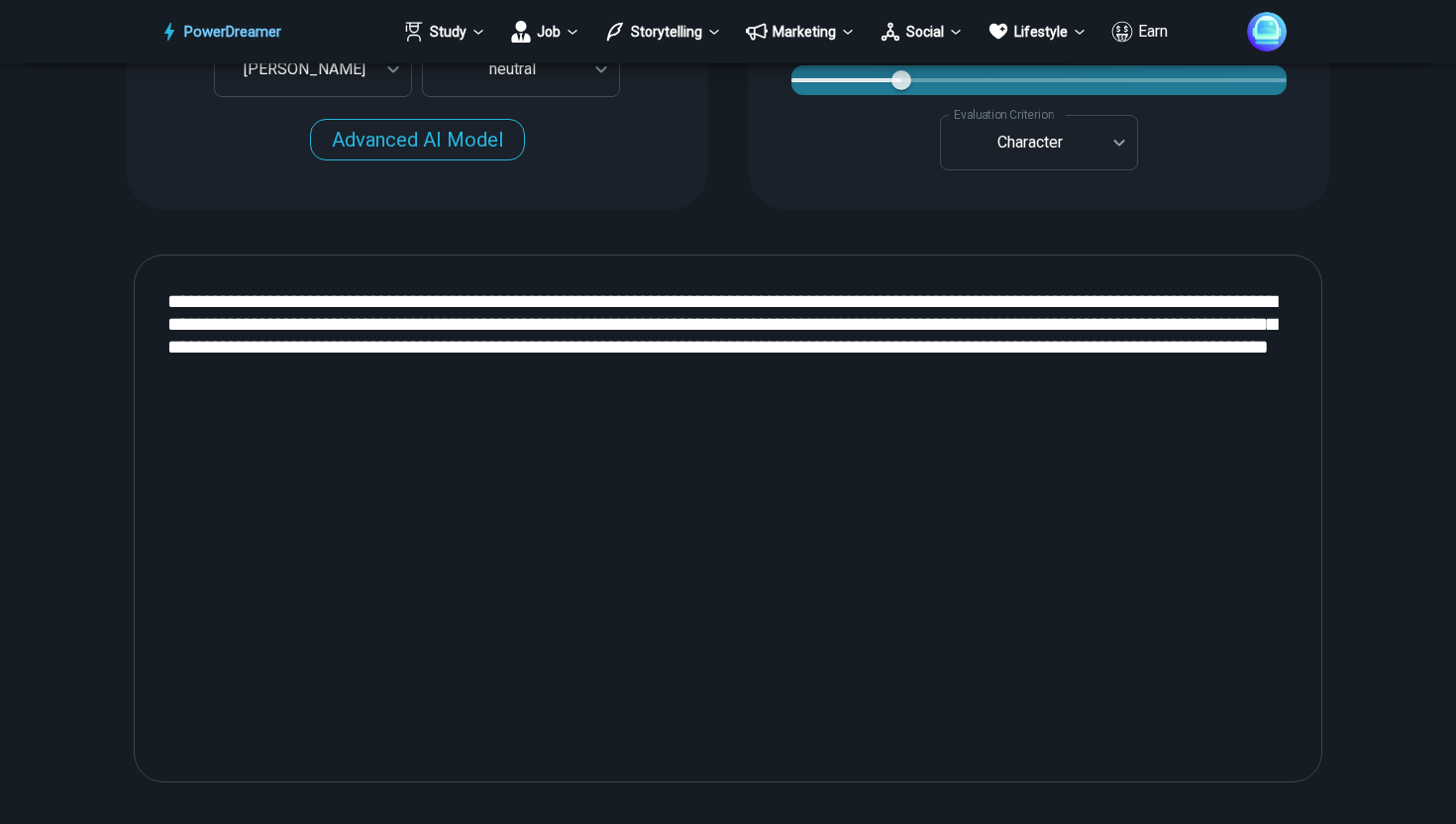 click on "**********" at bounding box center [728, 518] 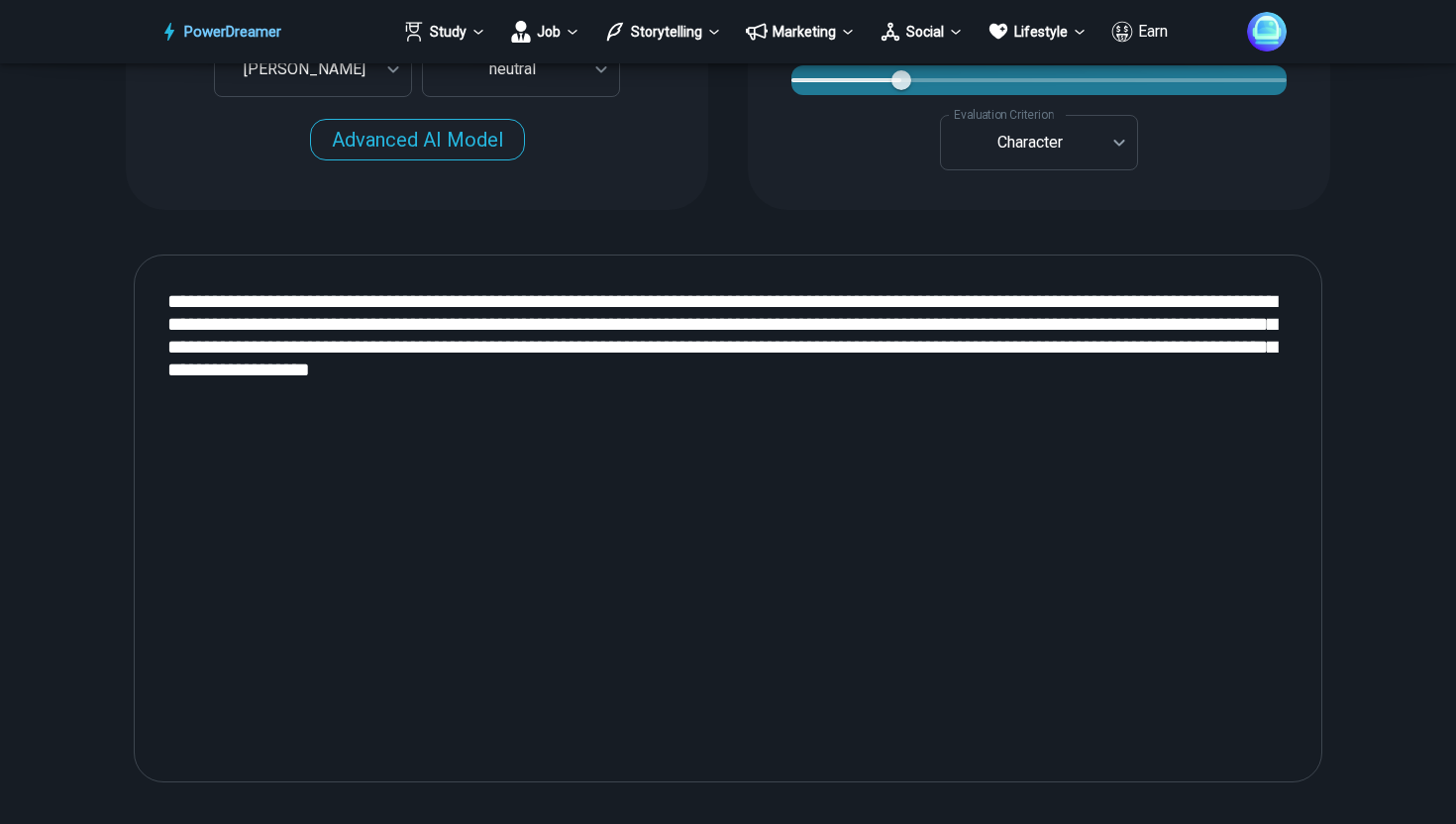 click on "**********" at bounding box center [728, 518] 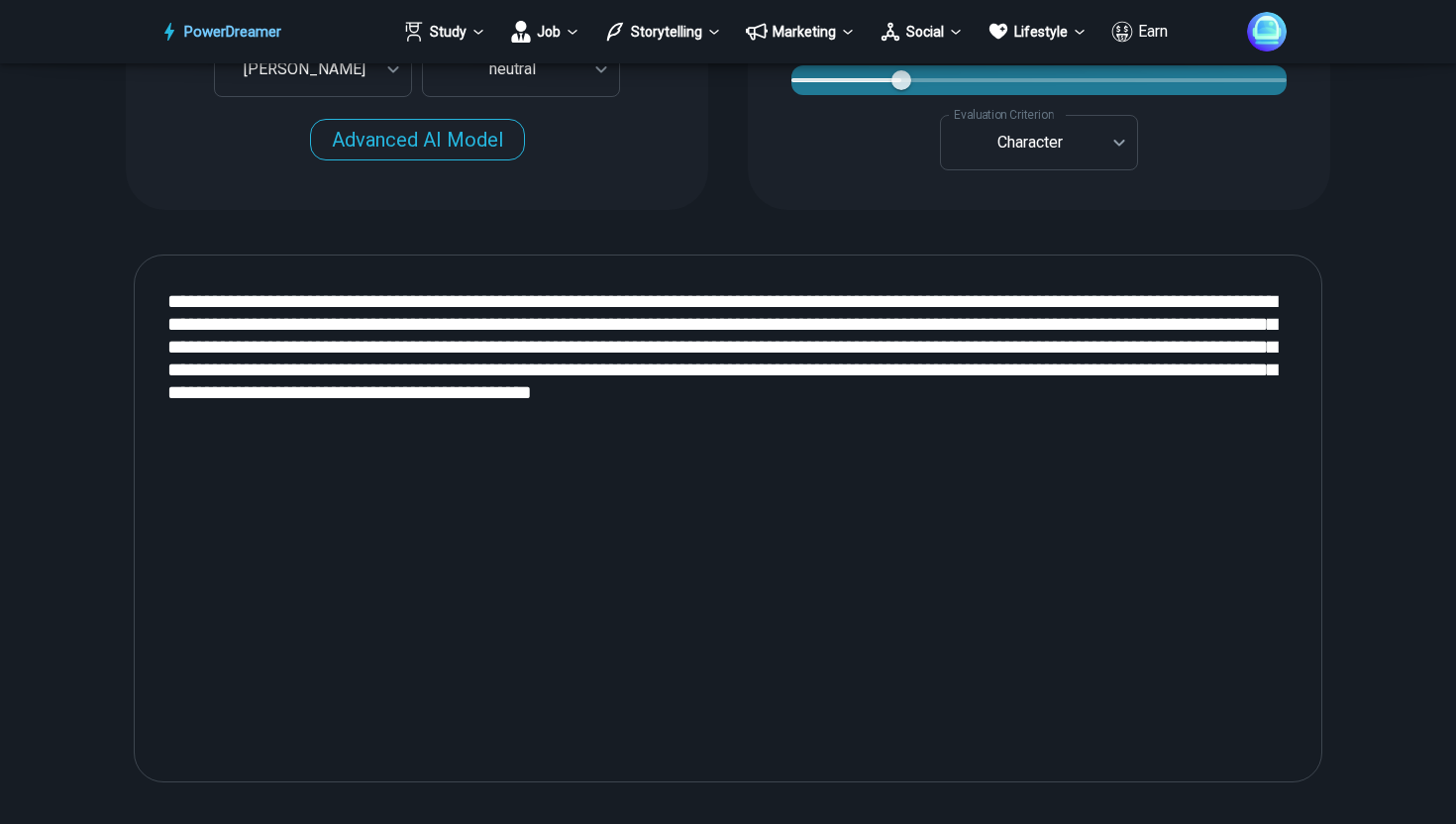 click on "**********" at bounding box center (728, 518) 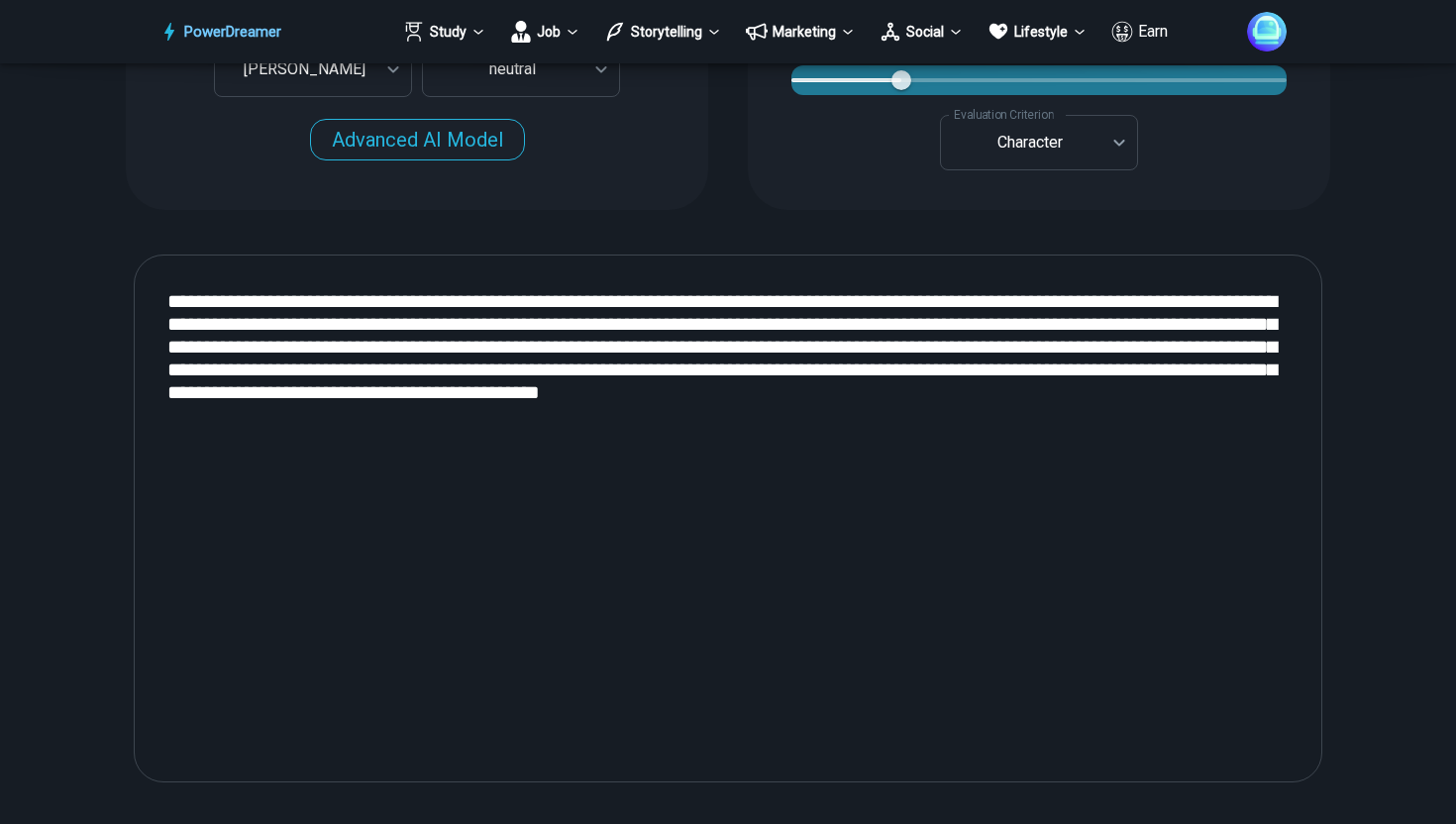 click on "**********" at bounding box center [728, 518] 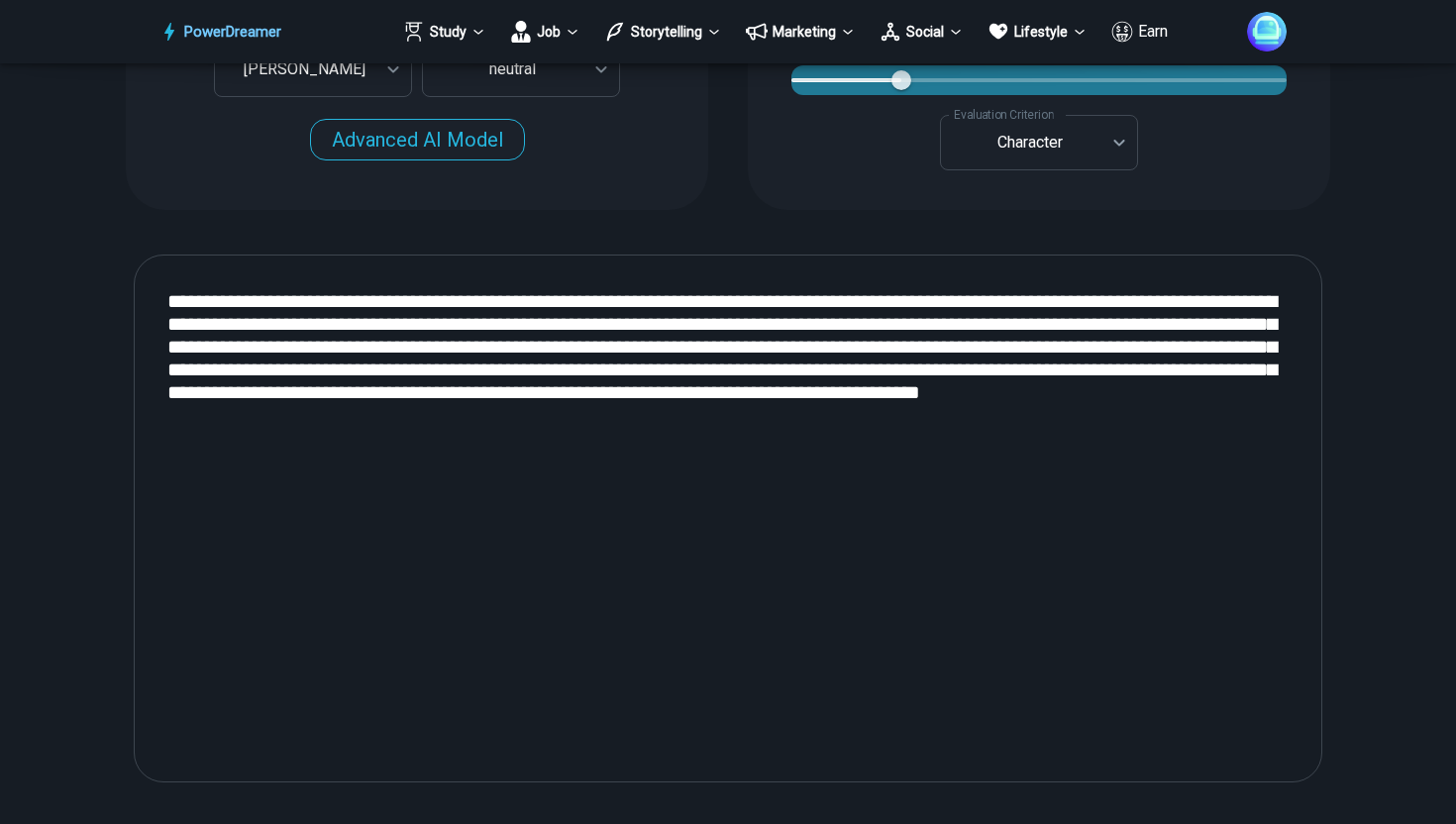 click on "**********" at bounding box center (728, 518) 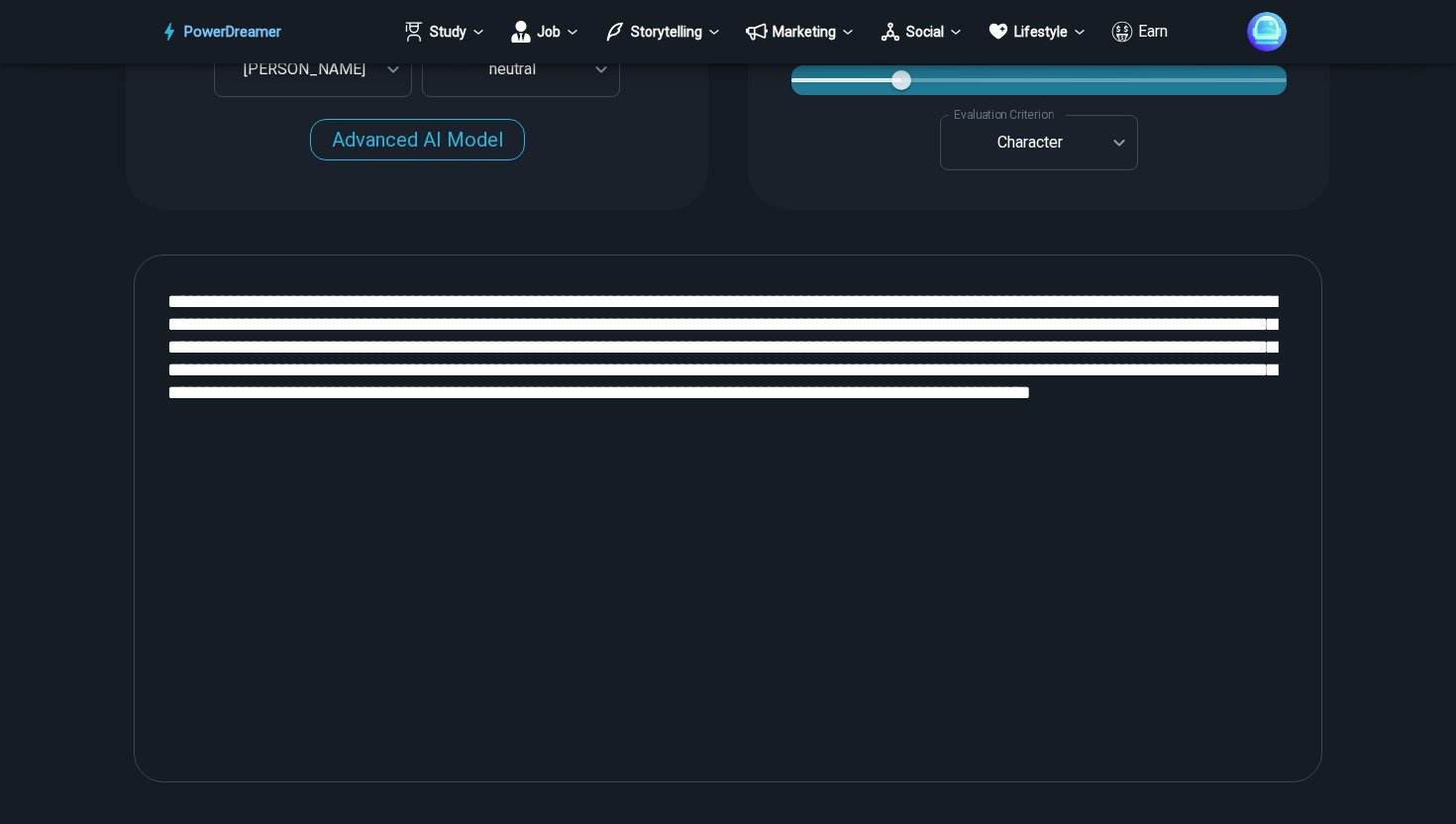 click on "**********" at bounding box center (728, 518) 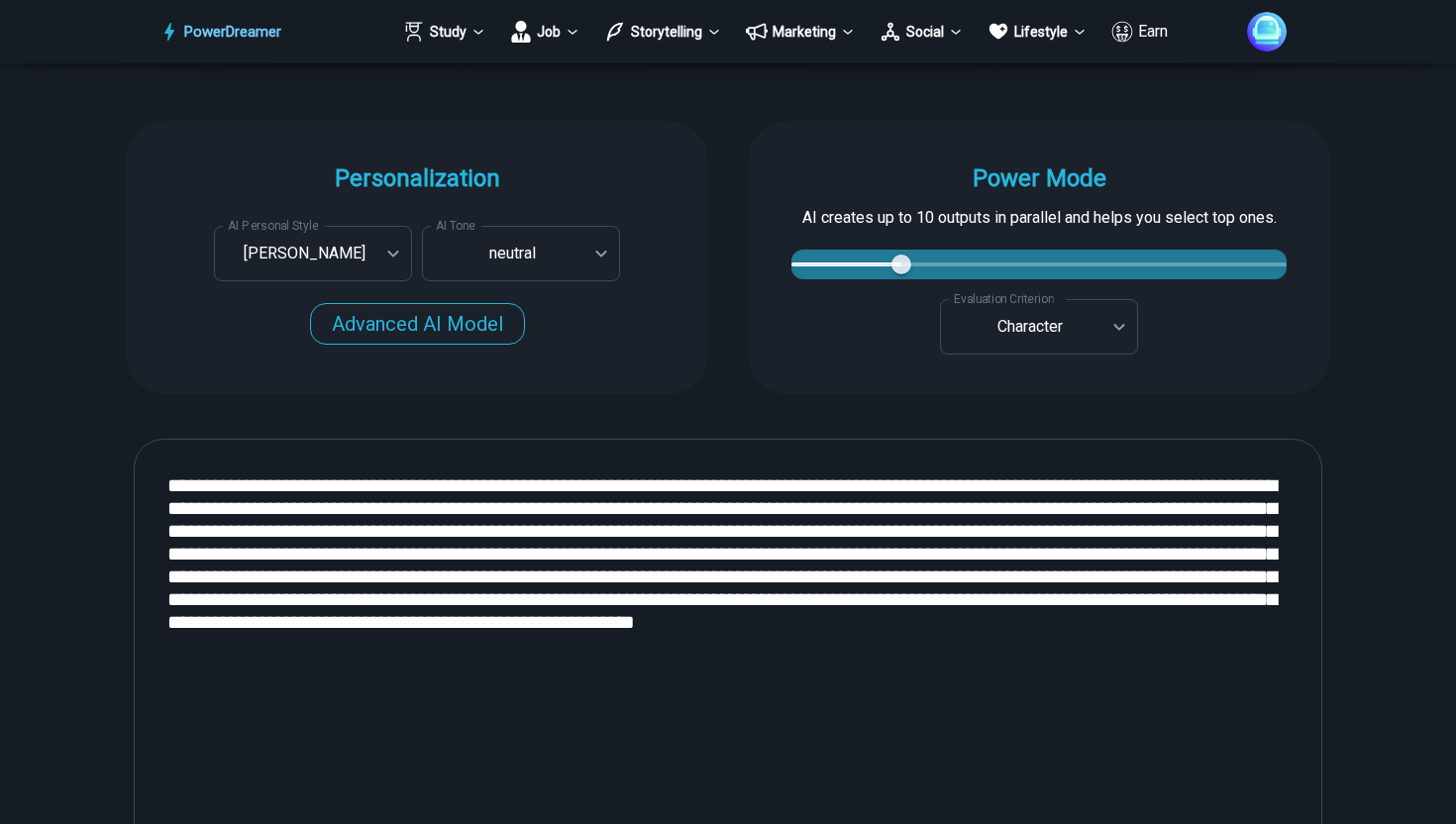 scroll, scrollTop: 1865, scrollLeft: 0, axis: vertical 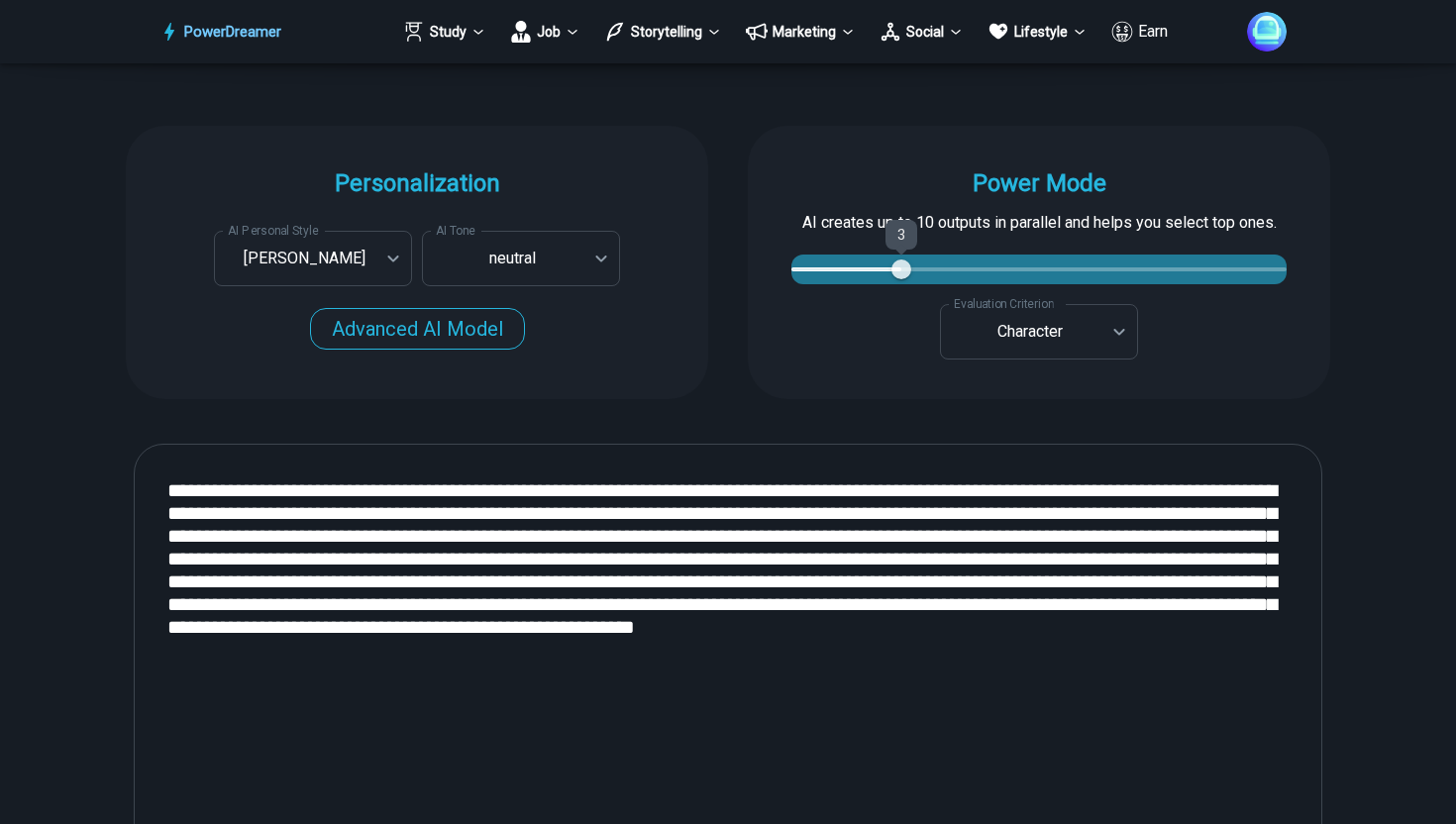 type on "**********" 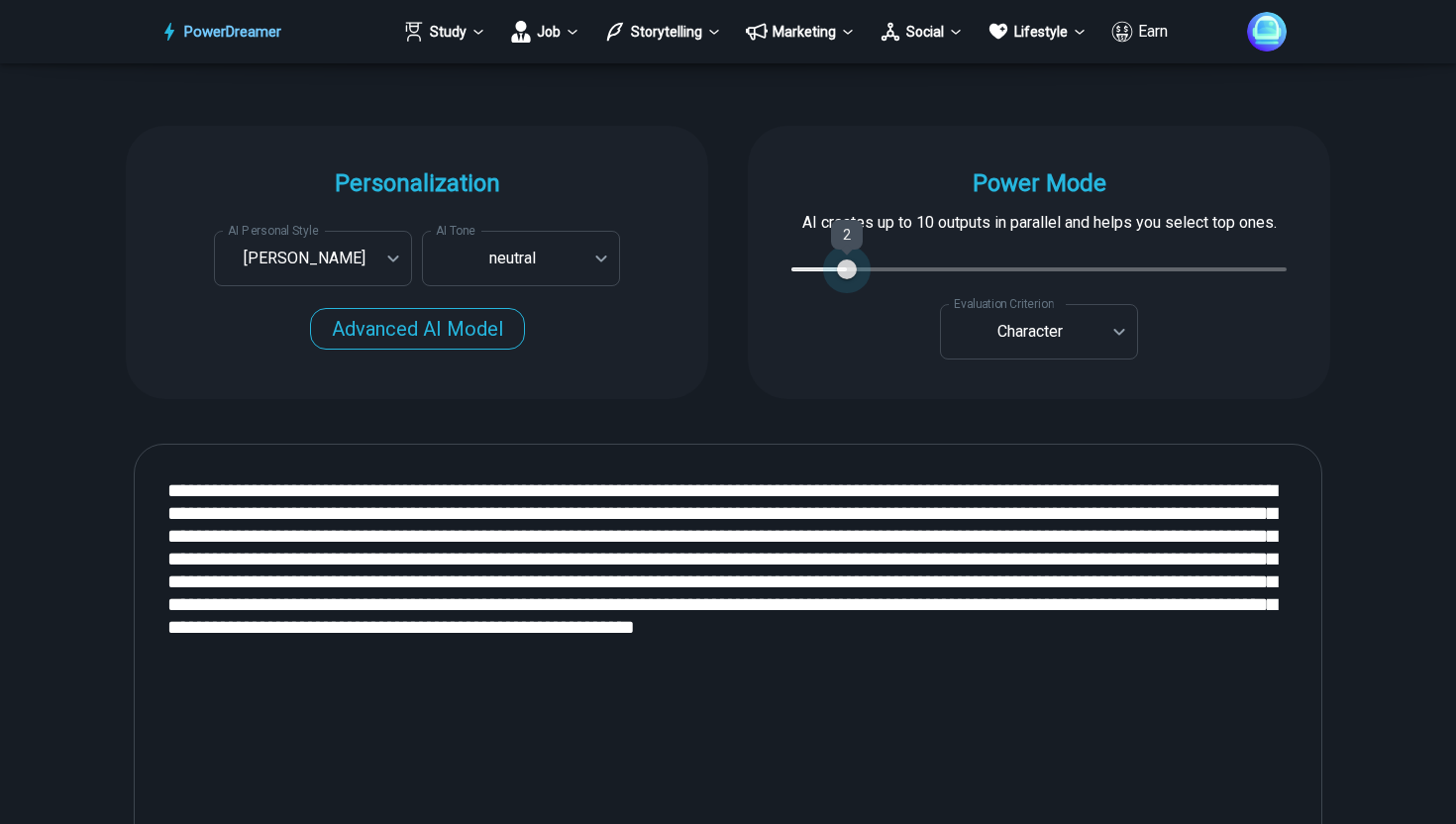 type on "*" 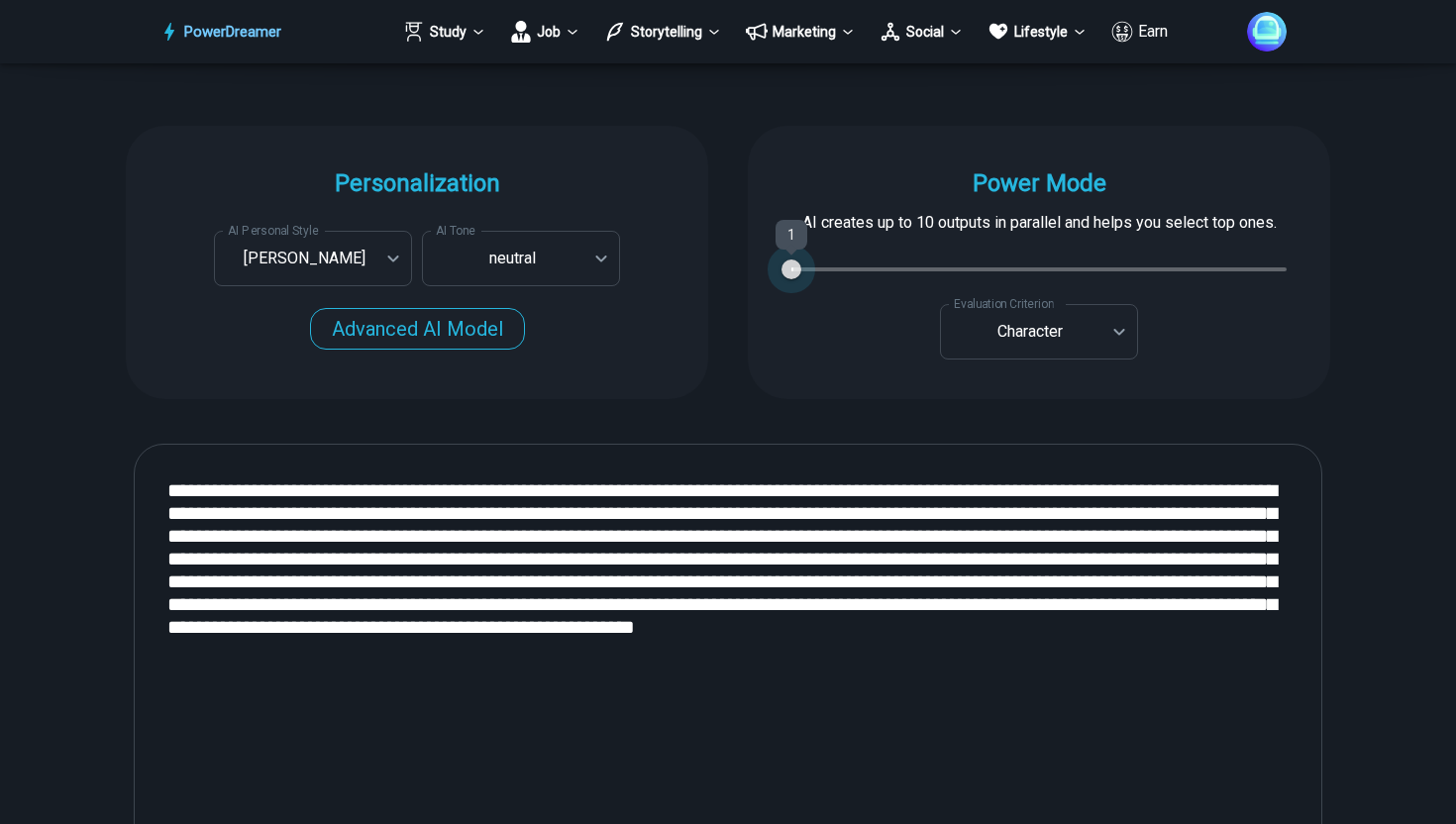 drag, startPoint x: 896, startPoint y: 265, endPoint x: 813, endPoint y: 264, distance: 83.00602 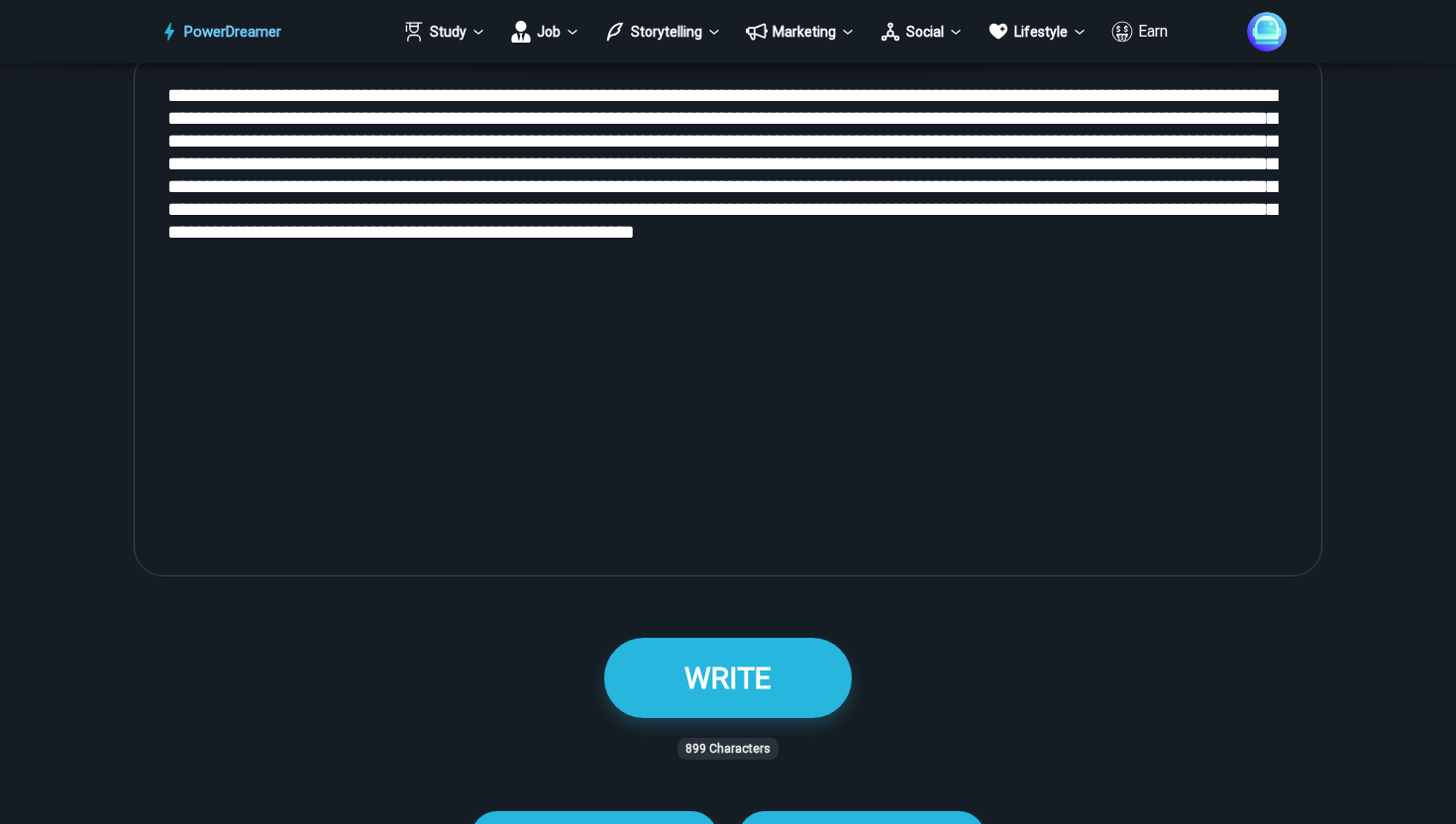 scroll, scrollTop: 2694, scrollLeft: 0, axis: vertical 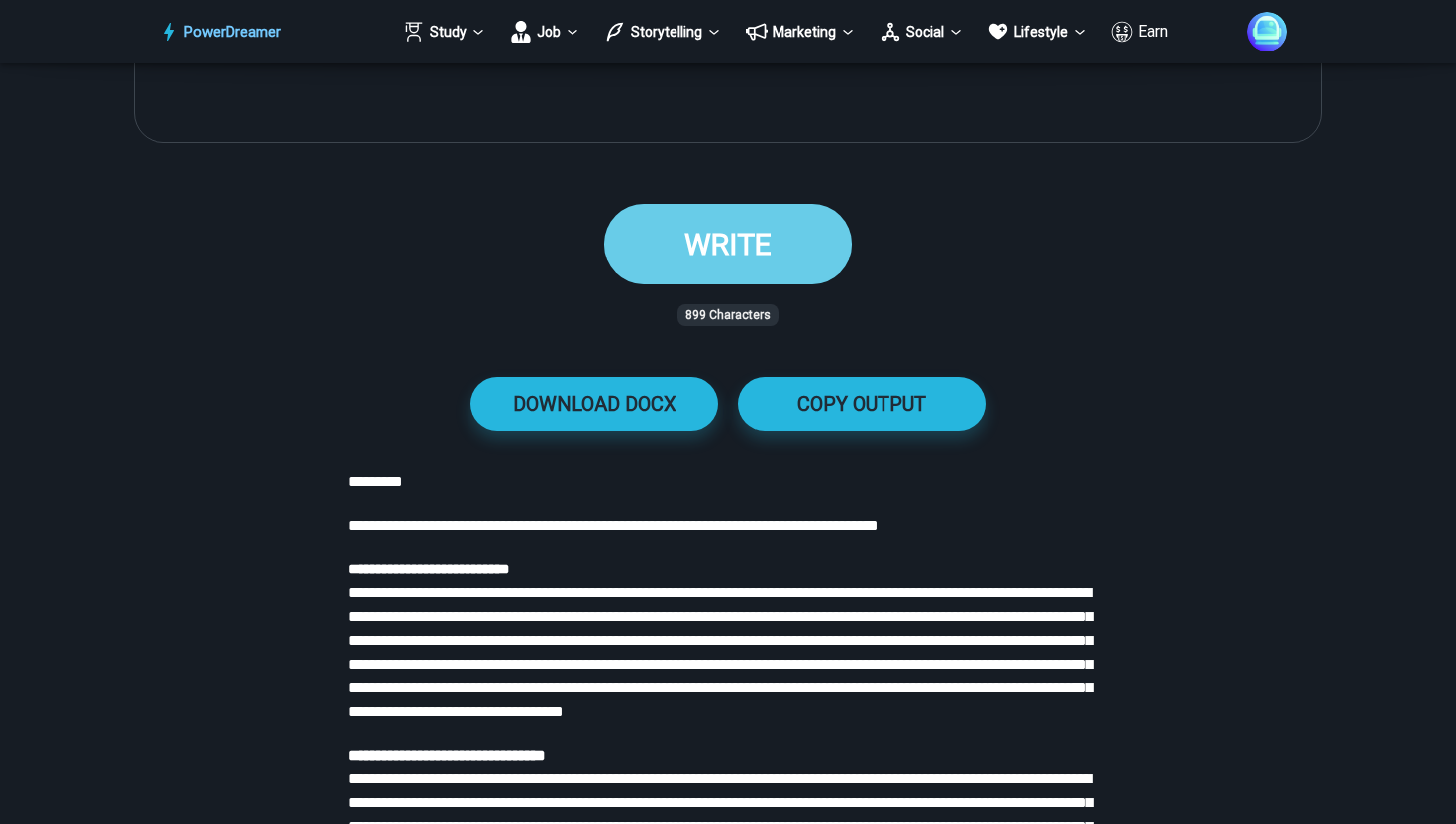 click on "WRITE" at bounding box center [728, 244] 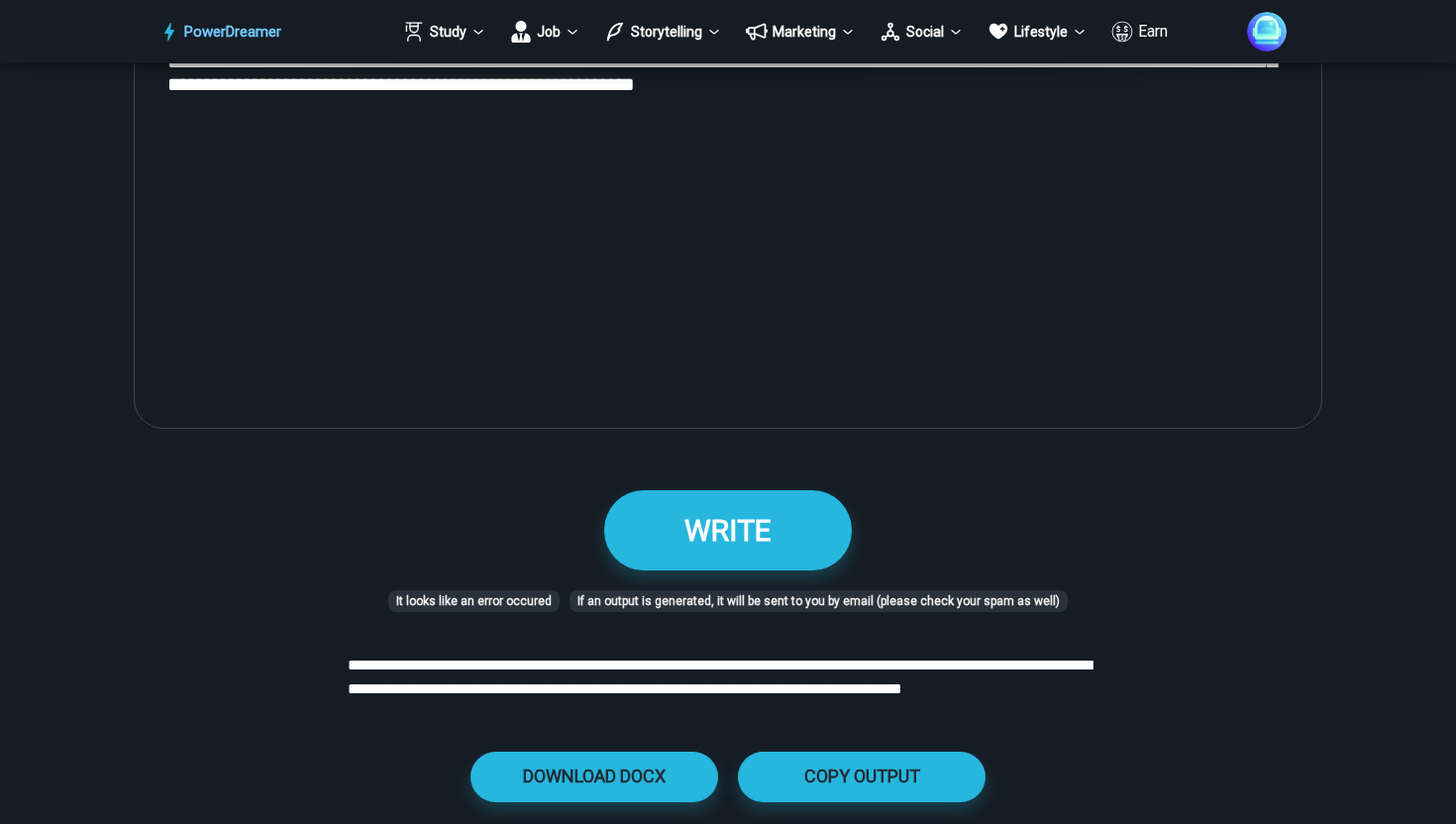 scroll, scrollTop: 2427, scrollLeft: 0, axis: vertical 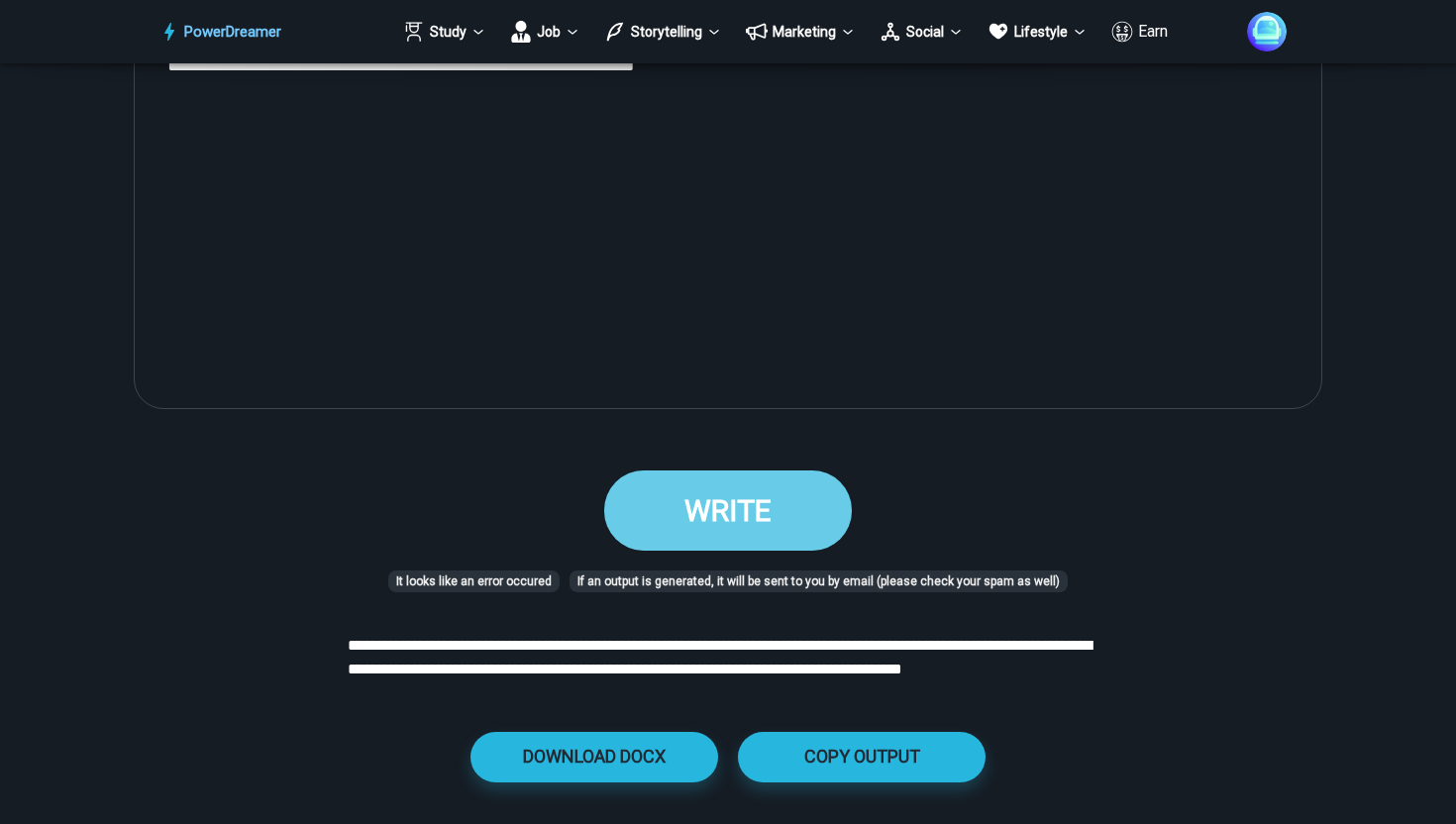click on "WRITE" at bounding box center (728, 510) 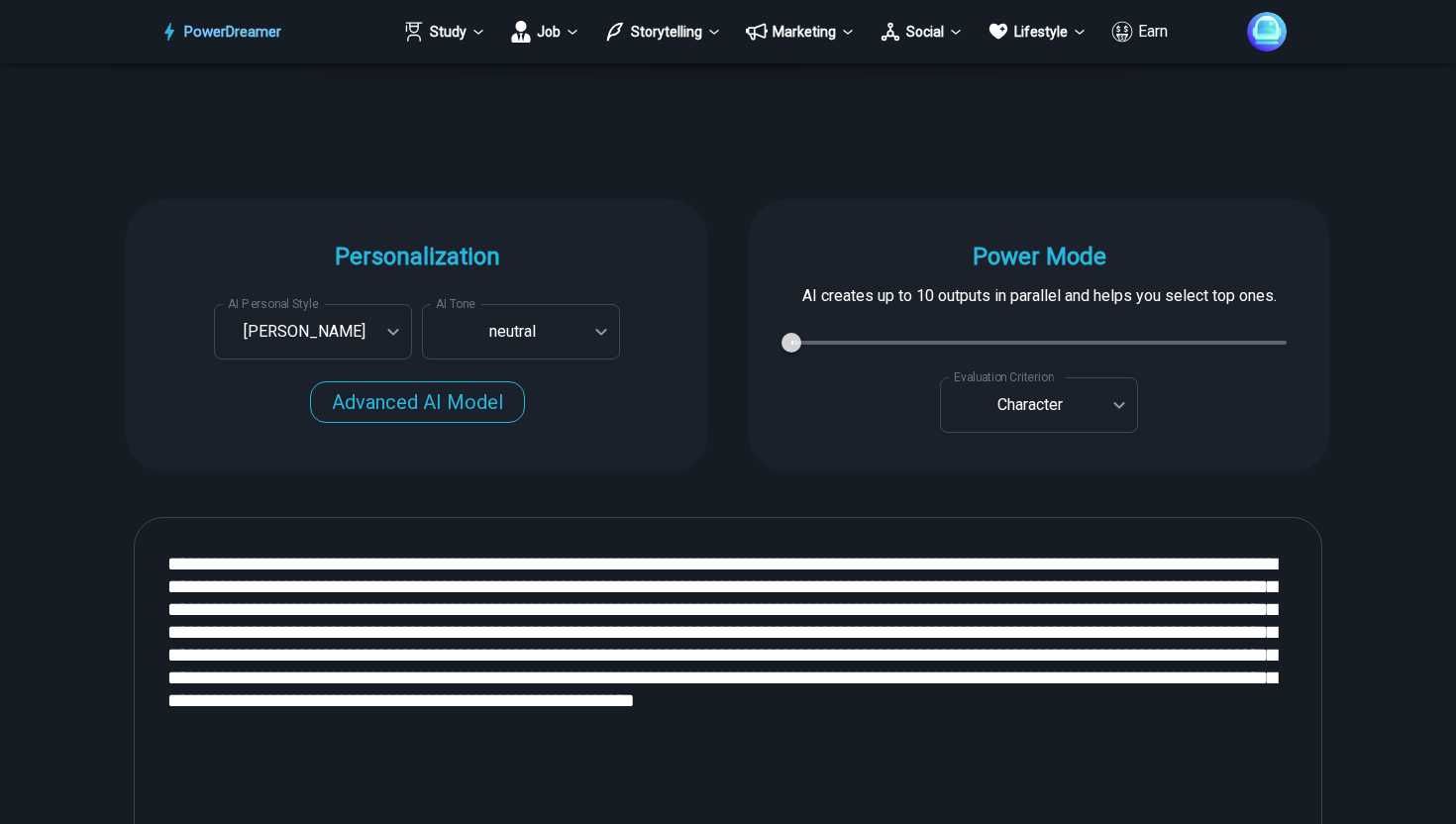scroll, scrollTop: 1799, scrollLeft: 0, axis: vertical 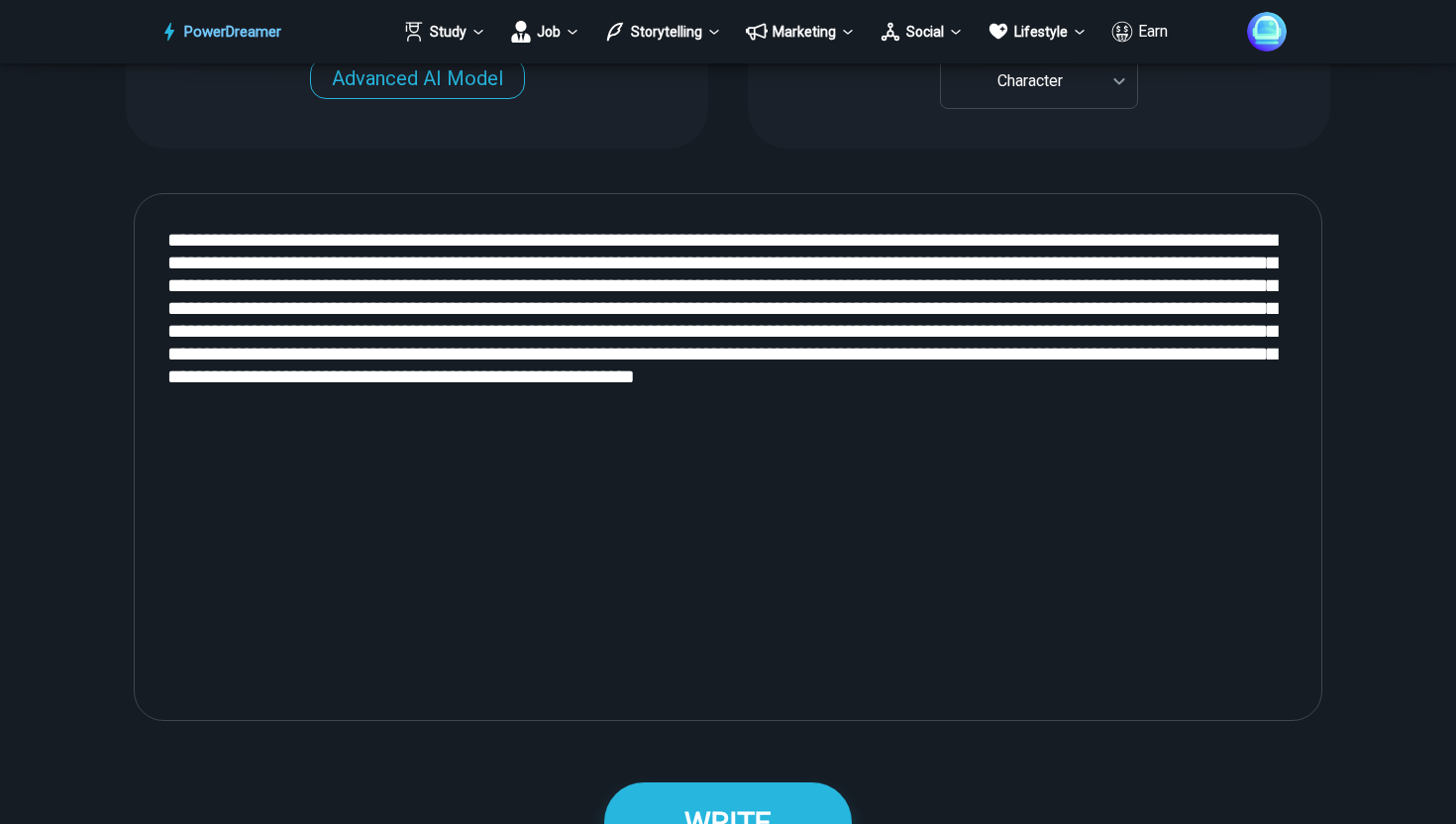 drag, startPoint x: 370, startPoint y: 419, endPoint x: 122, endPoint y: 184, distance: 341.65626 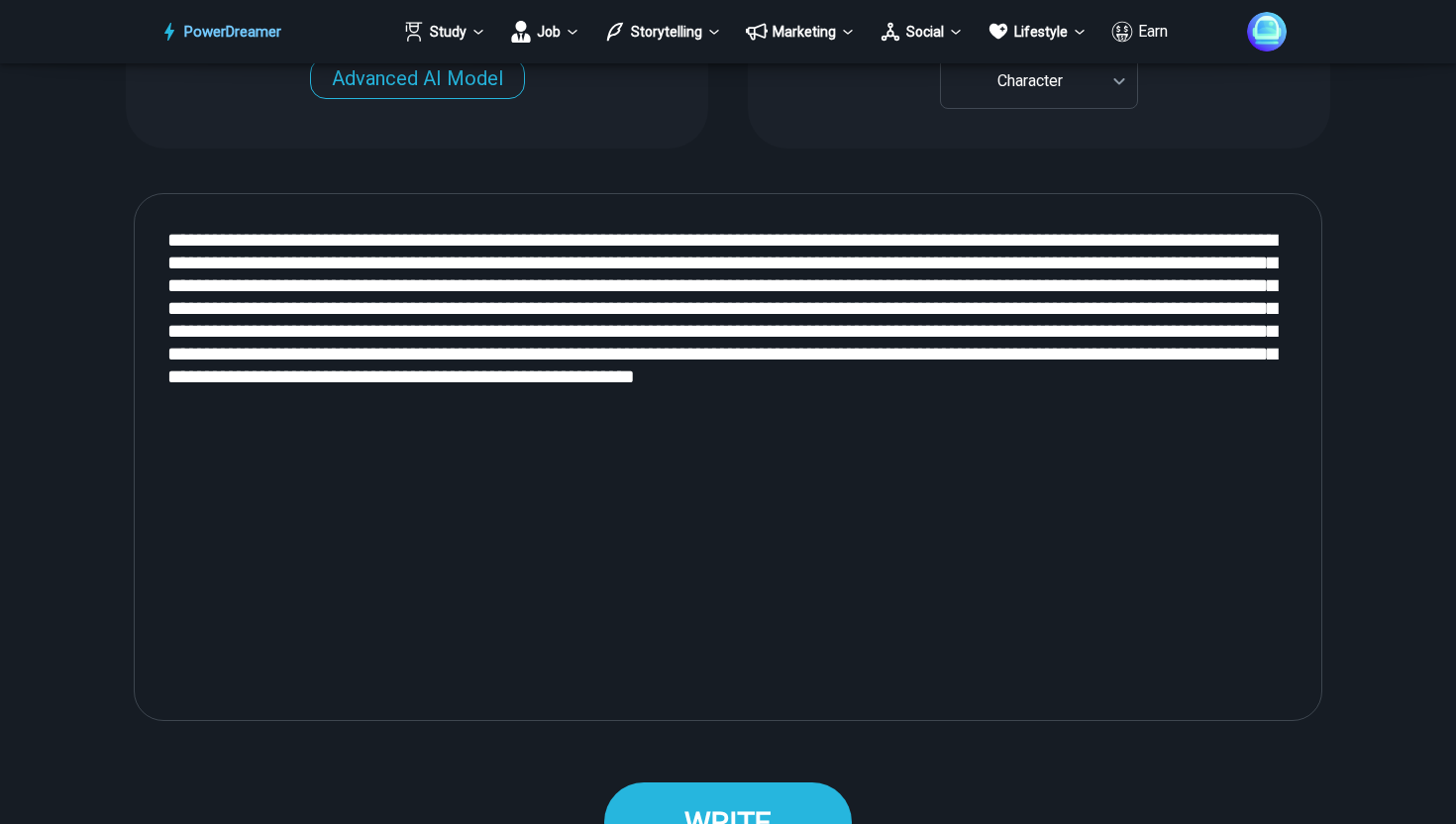 click on "WRITE" at bounding box center (728, 822) 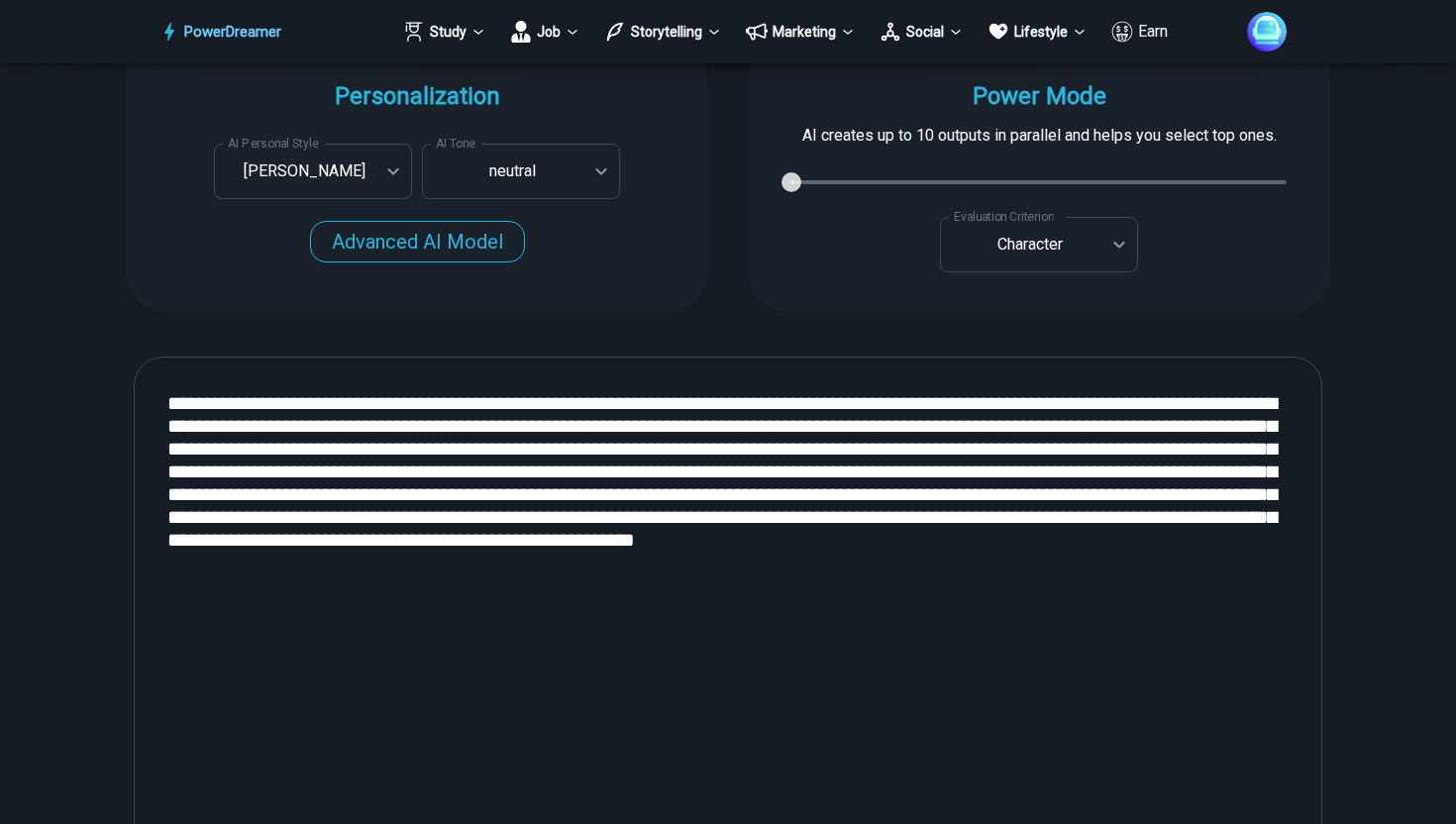 scroll, scrollTop: 1981, scrollLeft: 0, axis: vertical 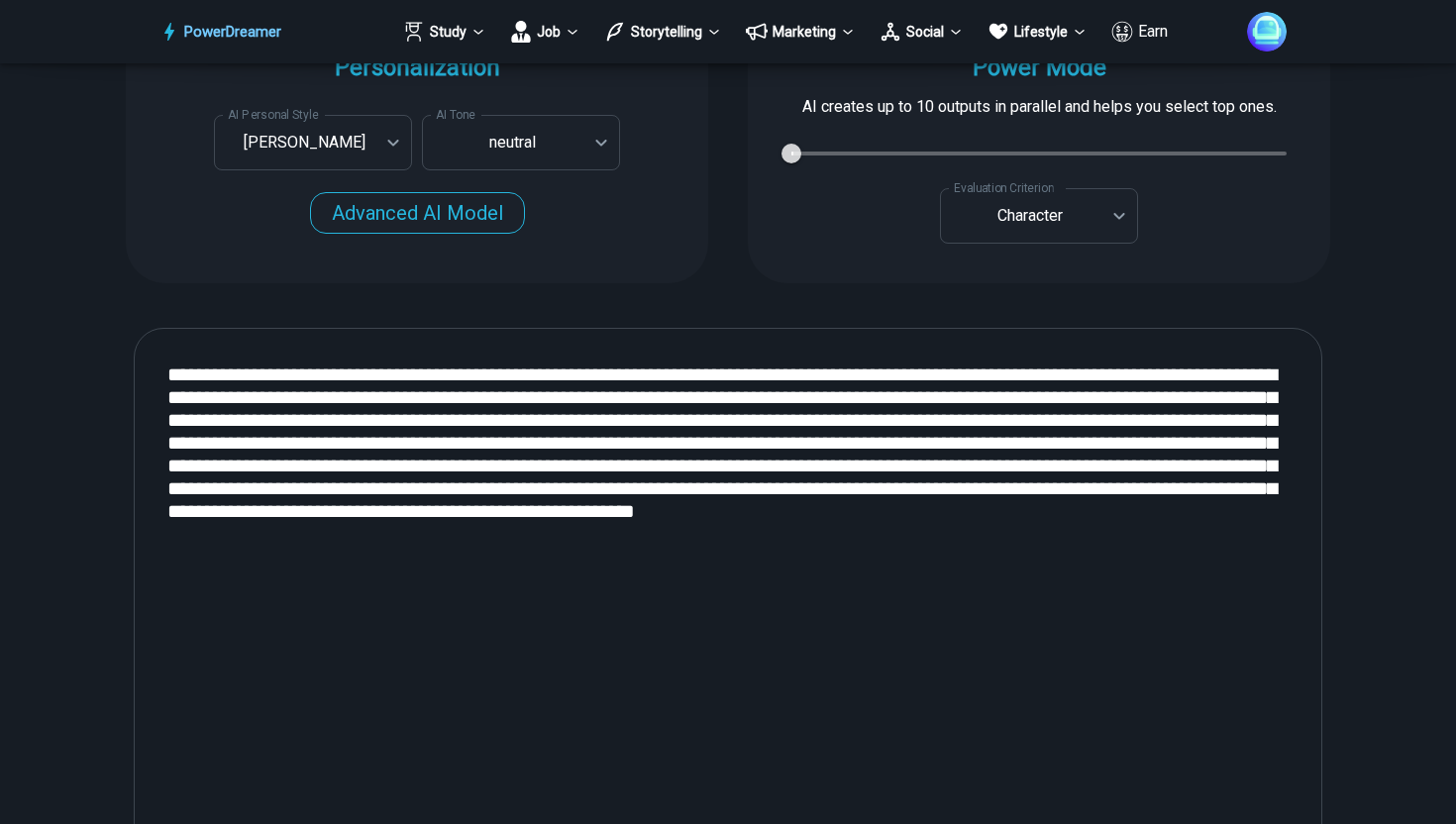drag, startPoint x: 323, startPoint y: 545, endPoint x: 395, endPoint y: 570, distance: 76.216796 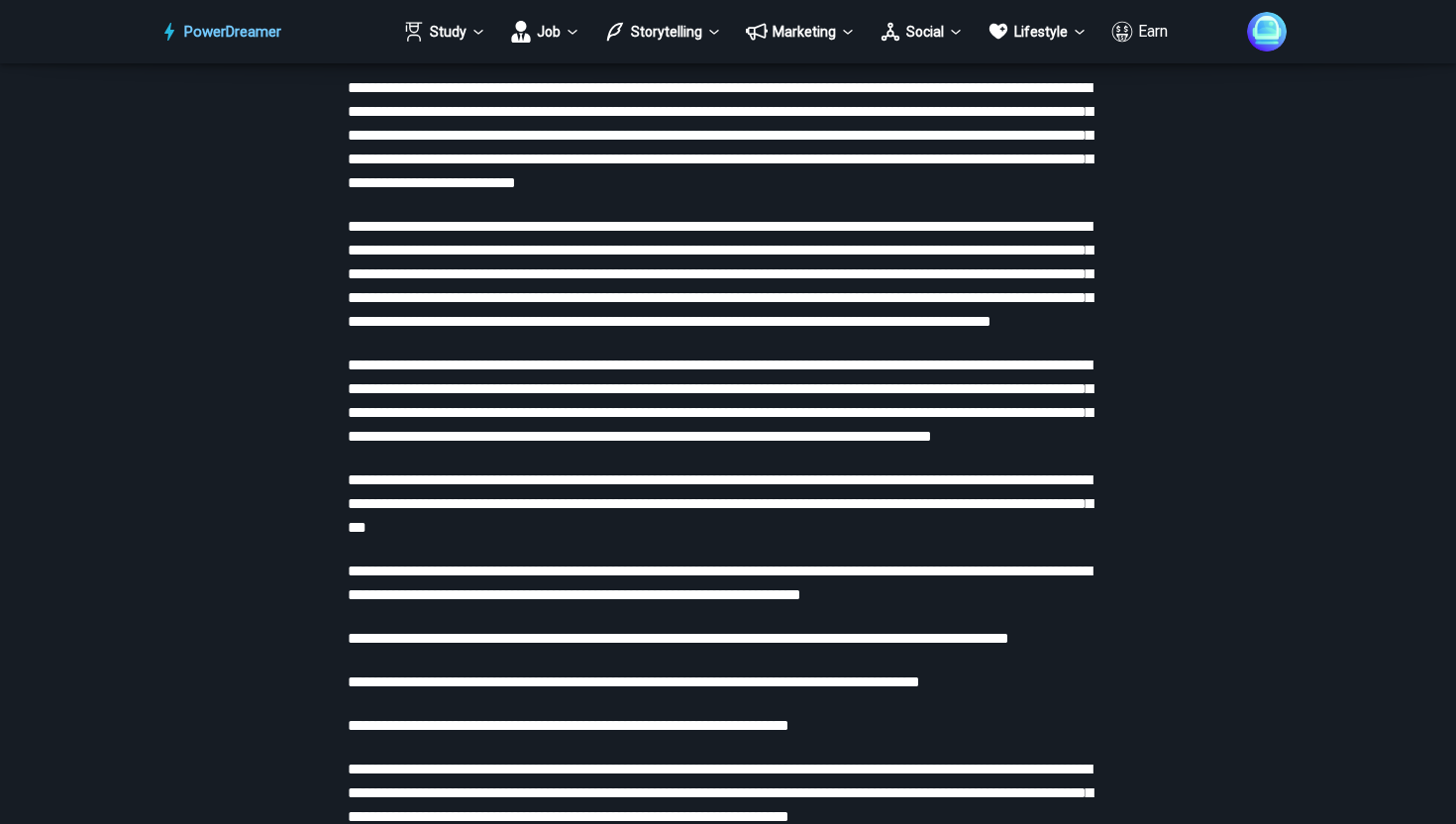 scroll, scrollTop: 3158, scrollLeft: 0, axis: vertical 